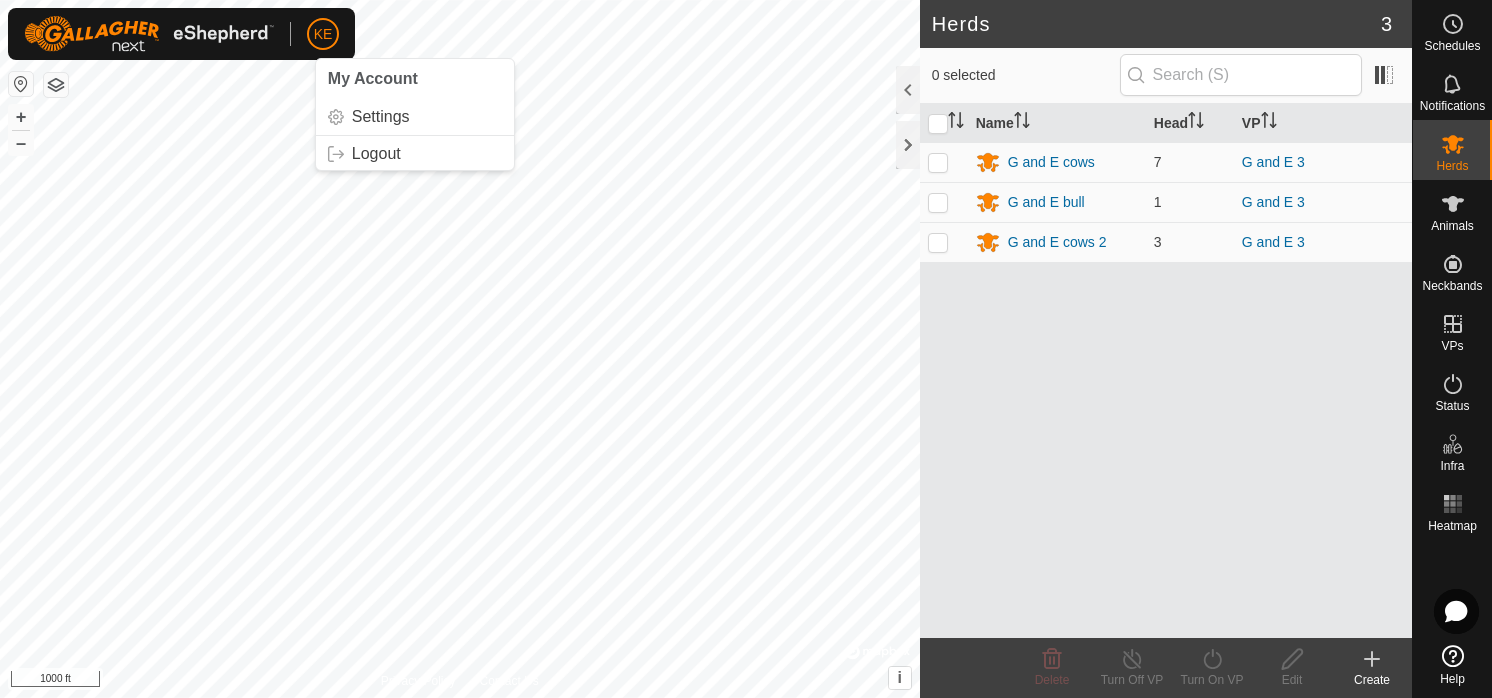 scroll, scrollTop: 0, scrollLeft: 0, axis: both 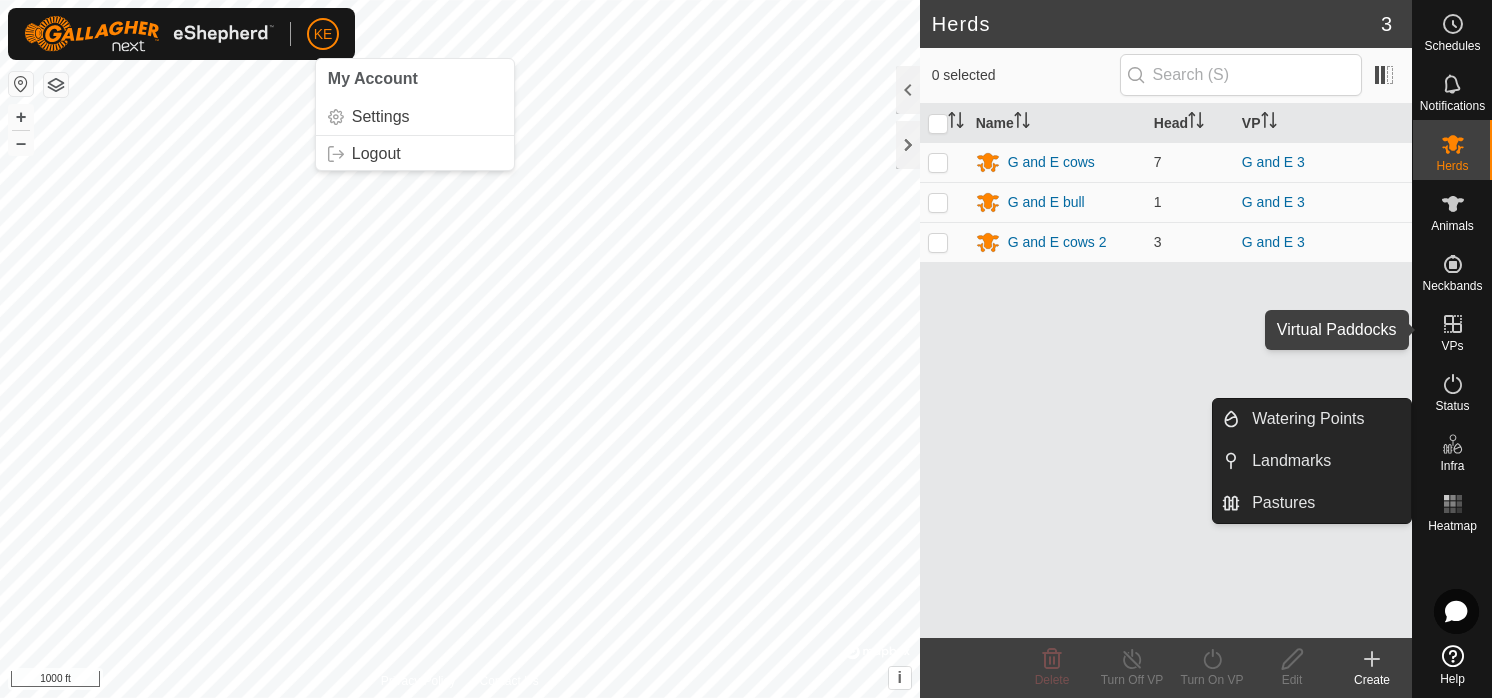 click on "VPs" at bounding box center [1452, 346] 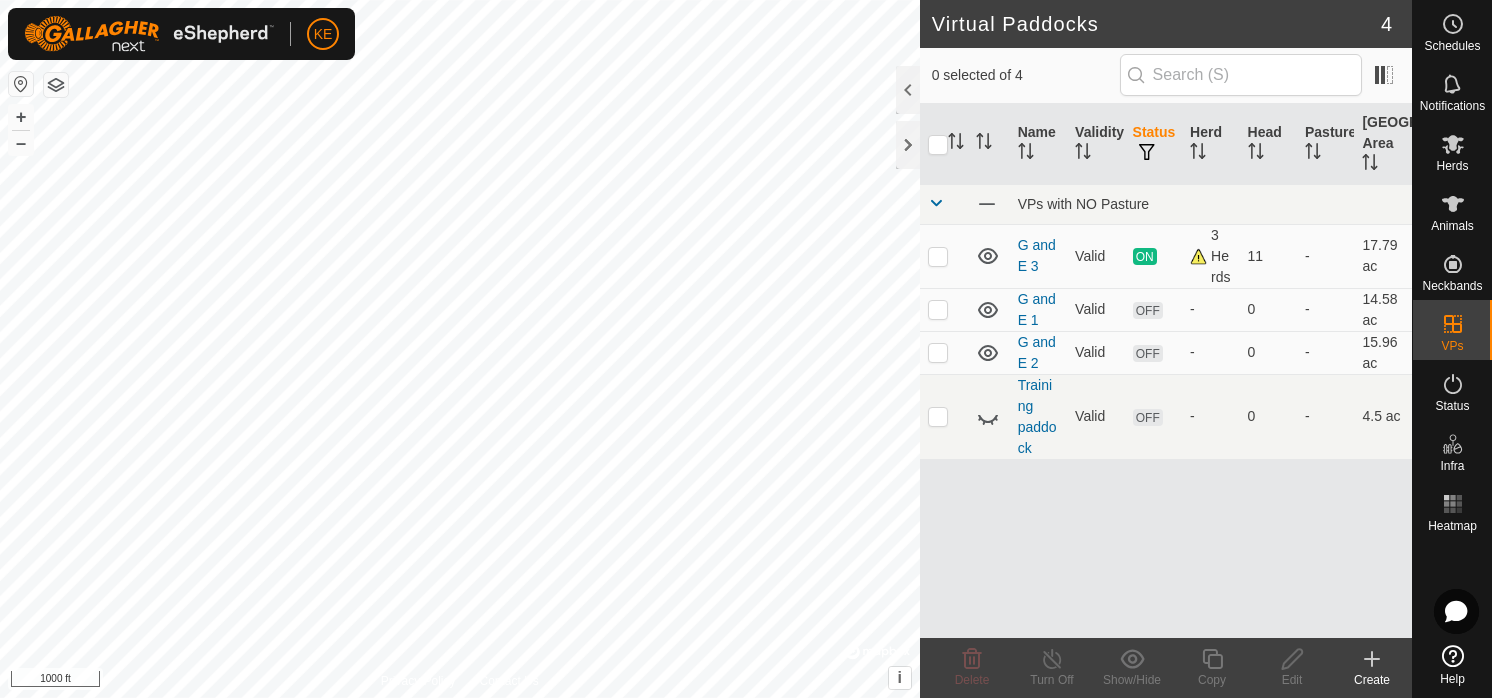 click 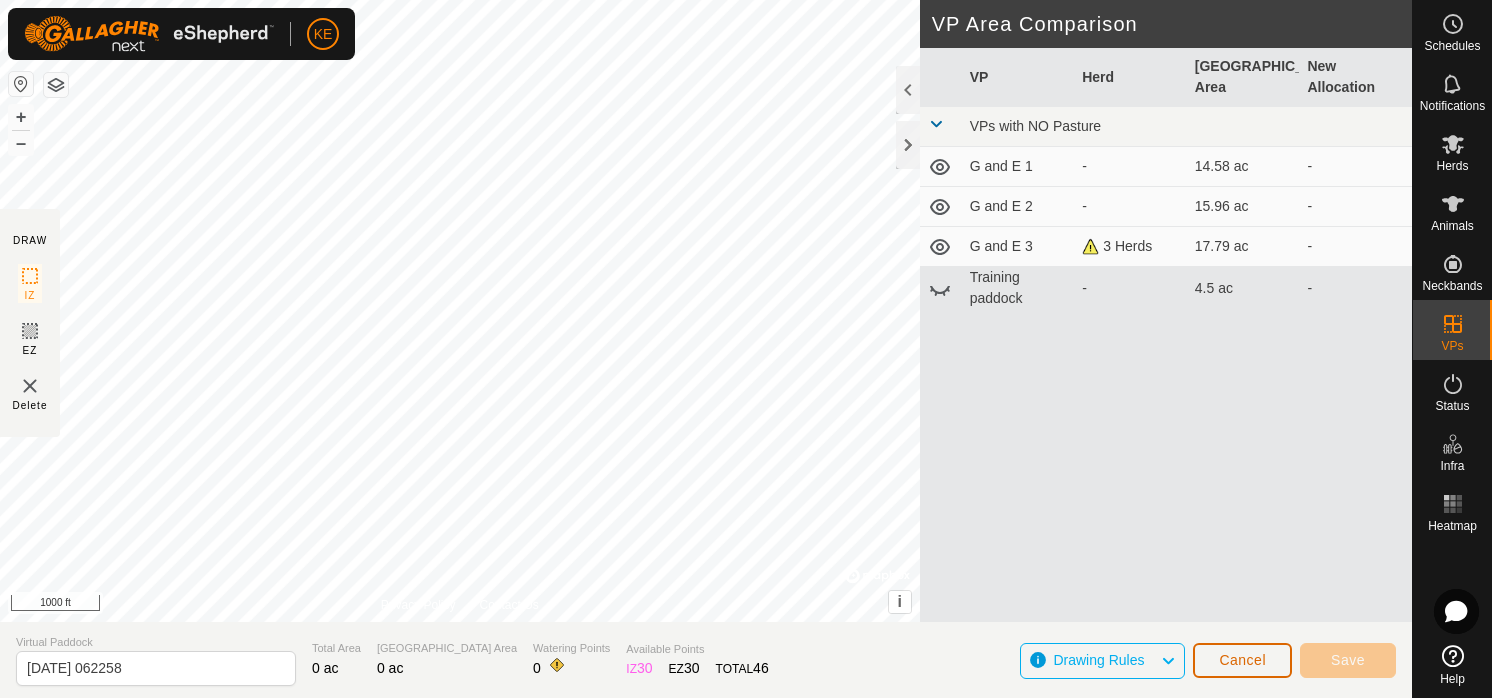 click on "Cancel" 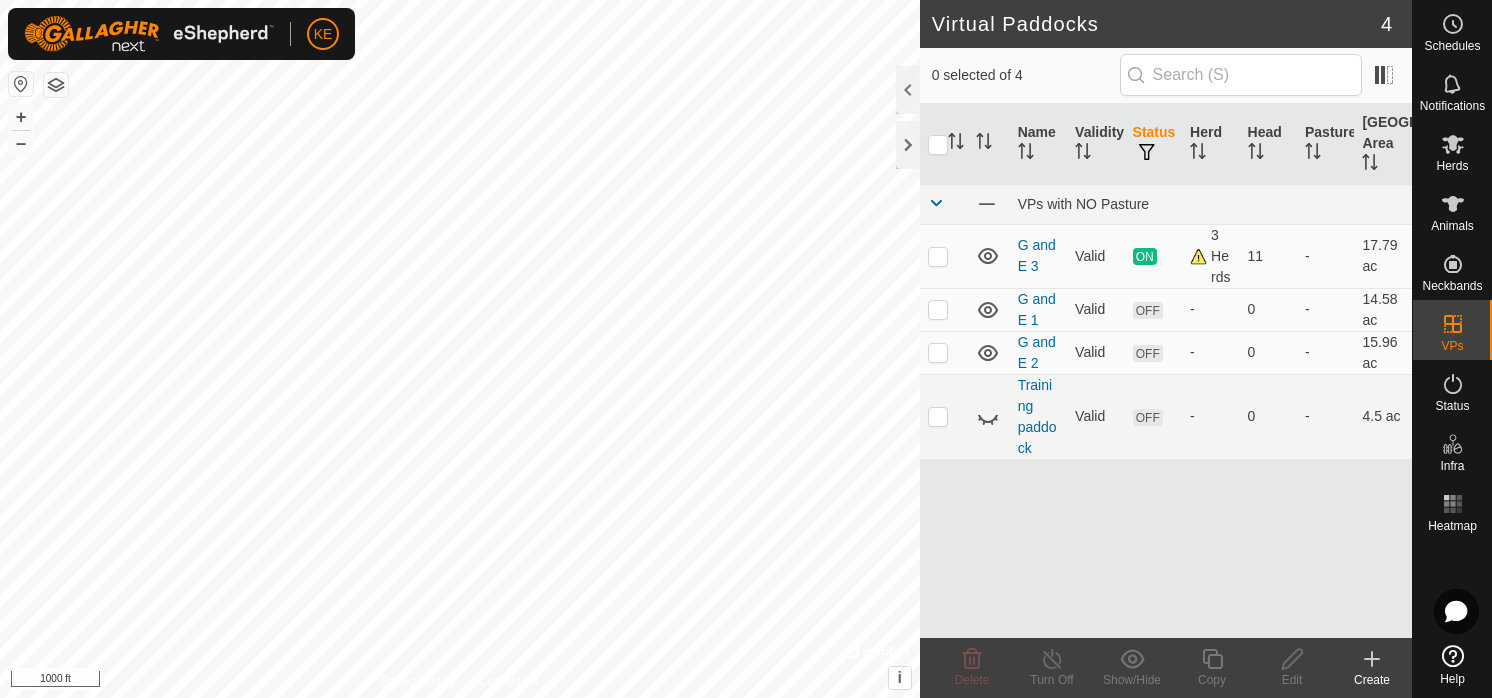 click 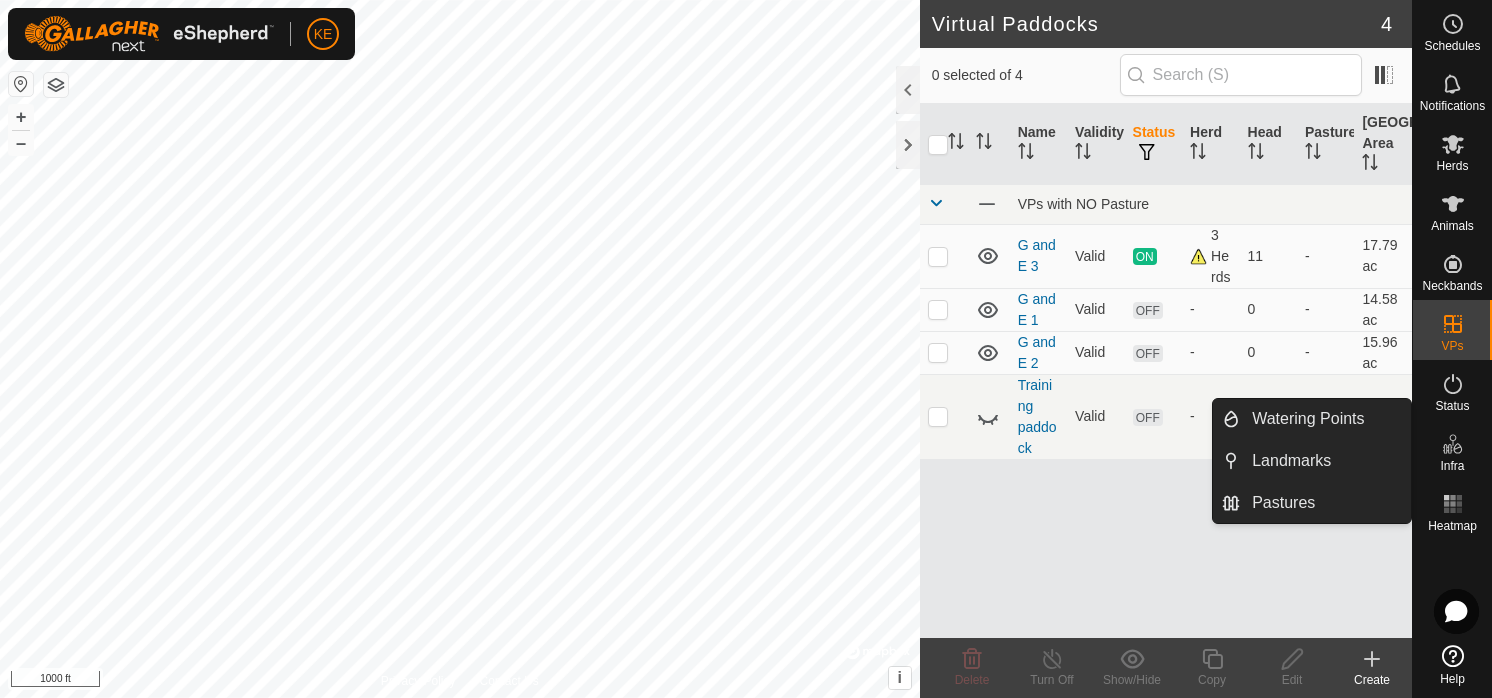 click 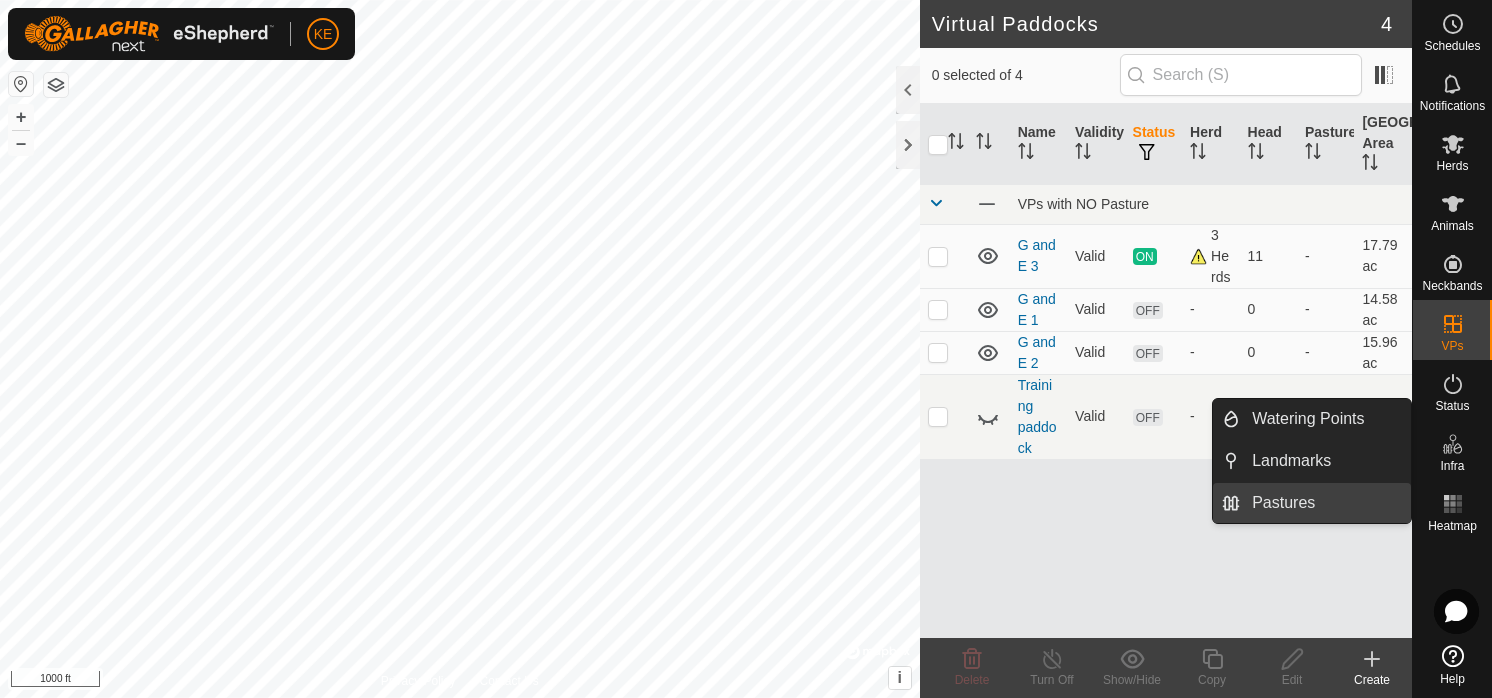 click on "Pastures" at bounding box center (1325, 503) 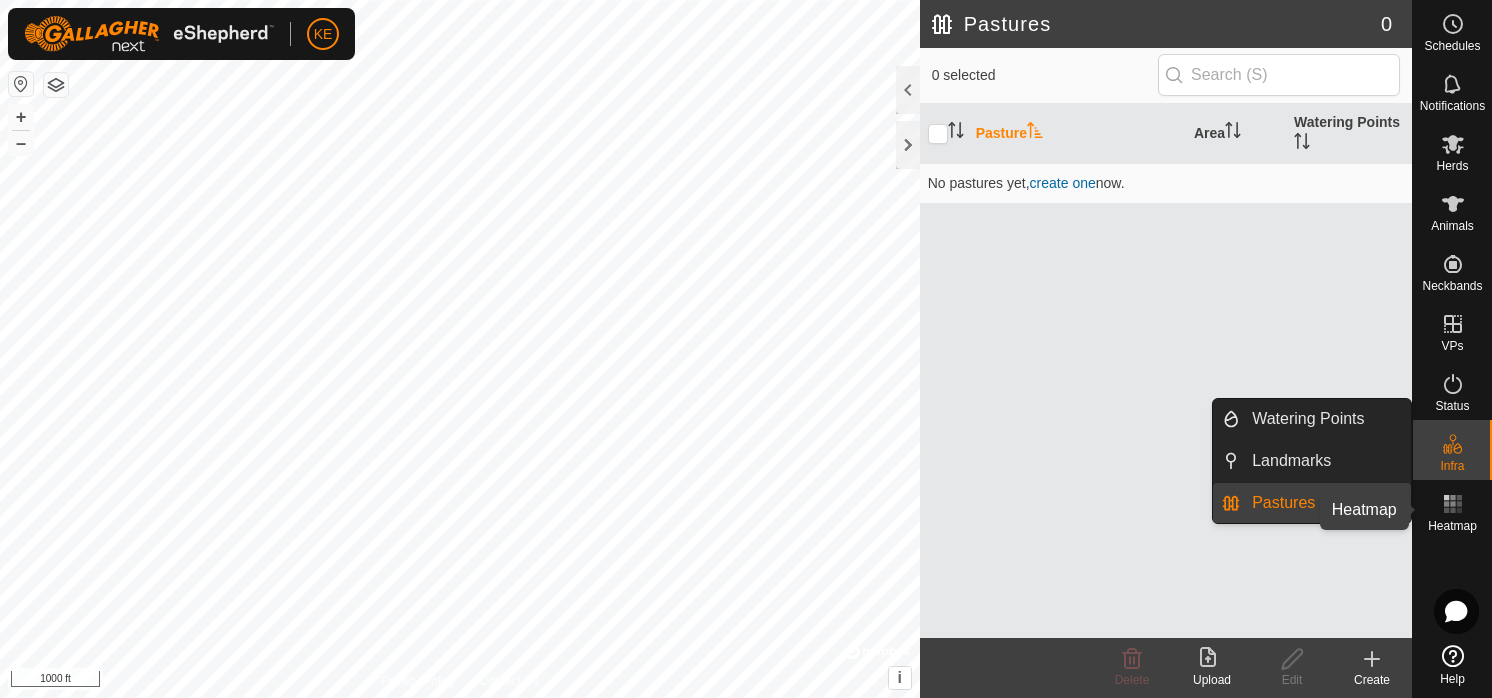click 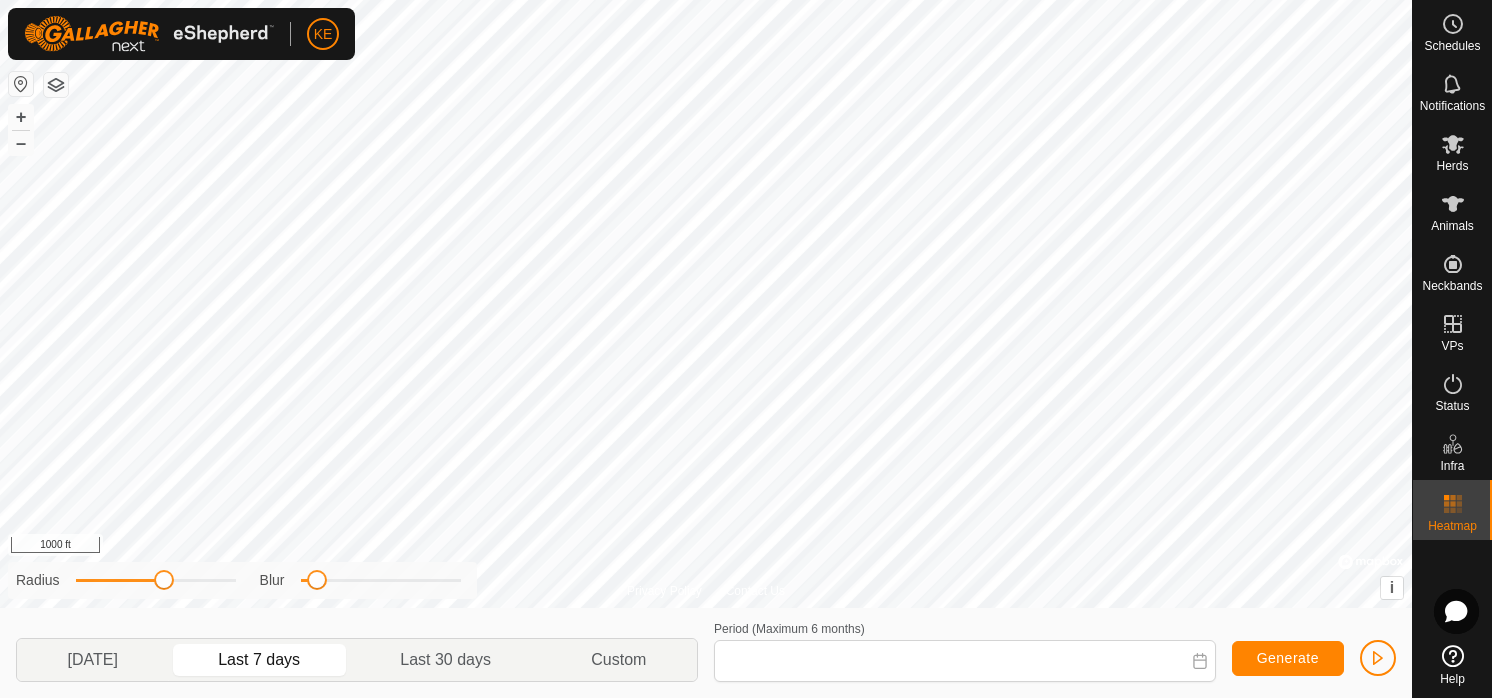 type on "[DATE] - [DATE]" 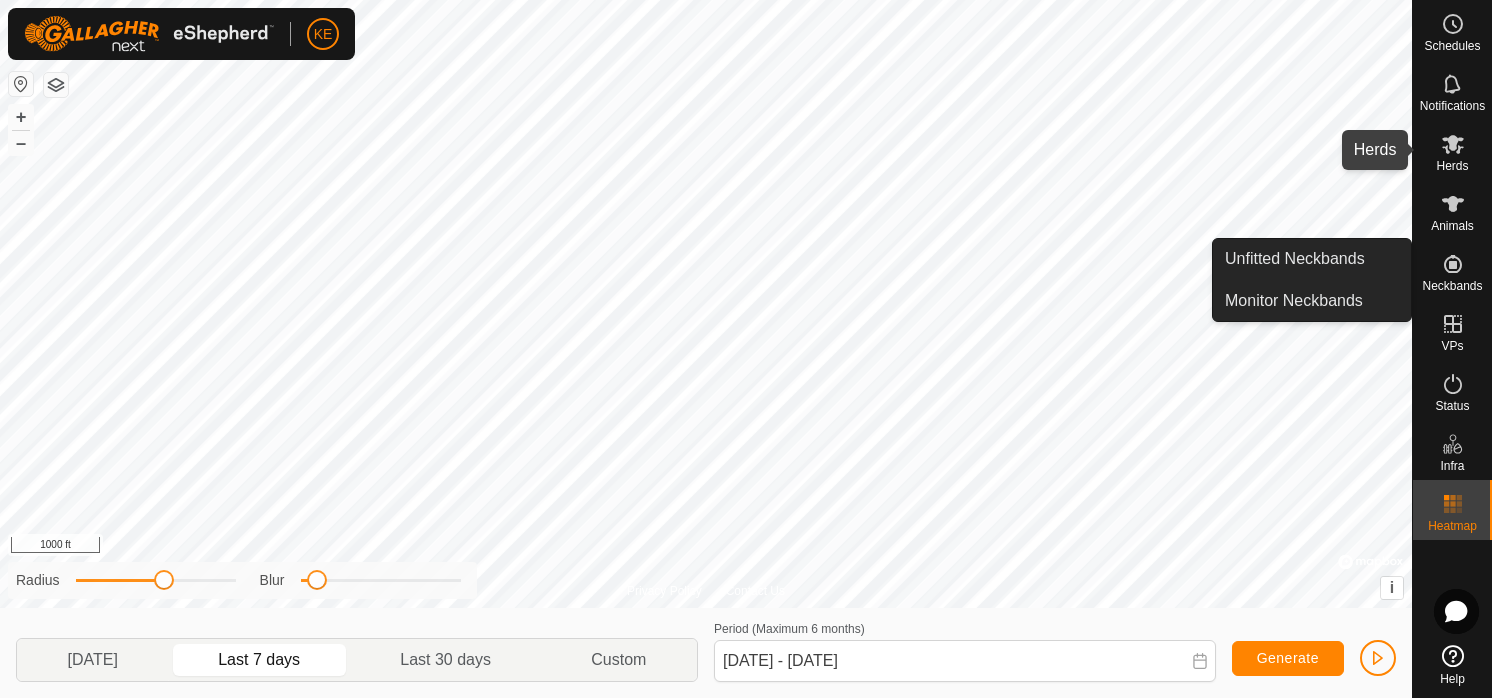 click 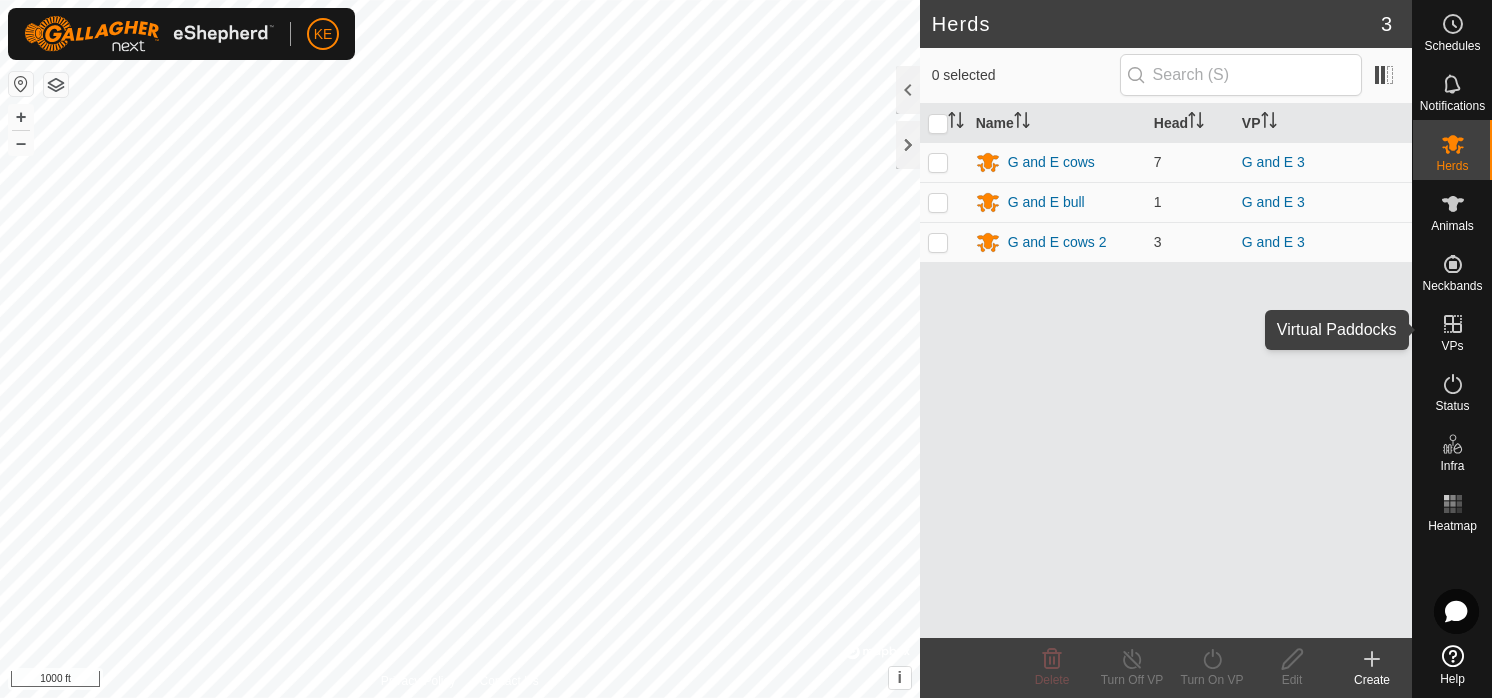 click 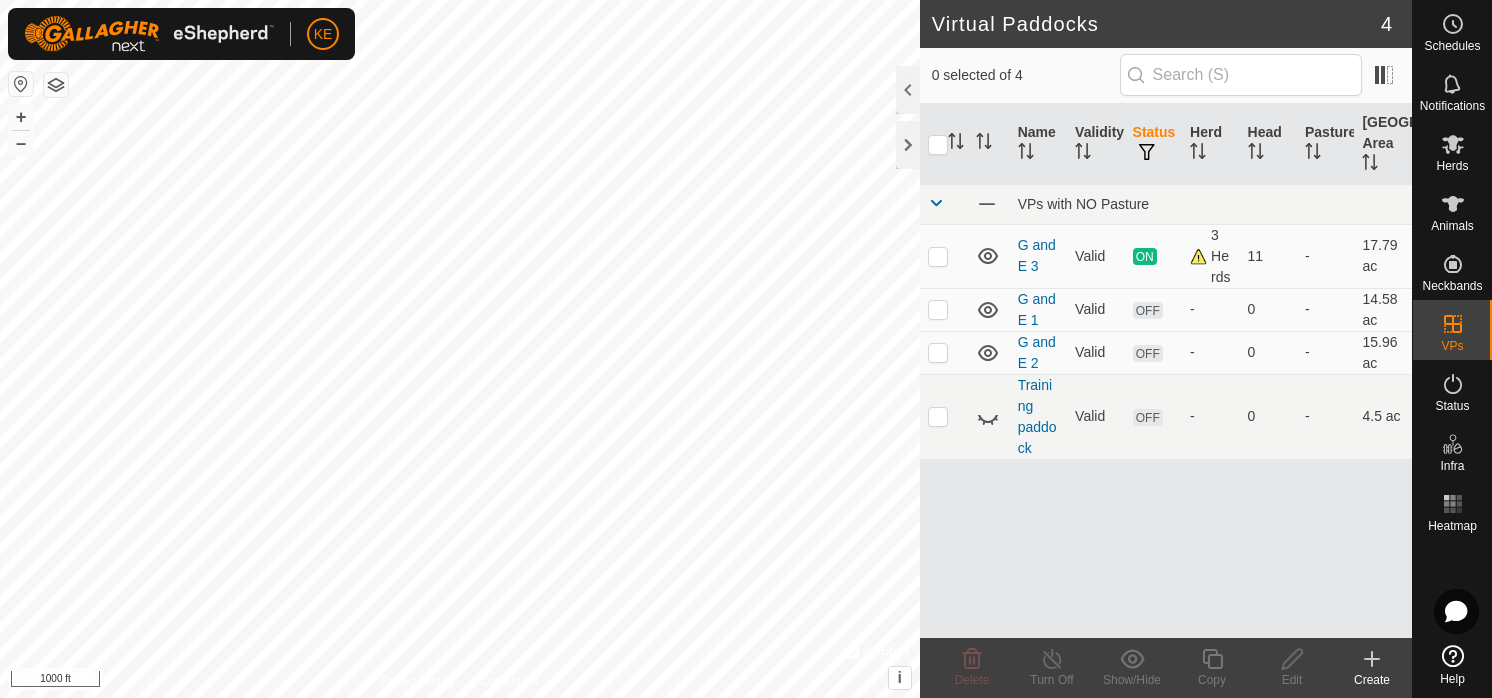 click 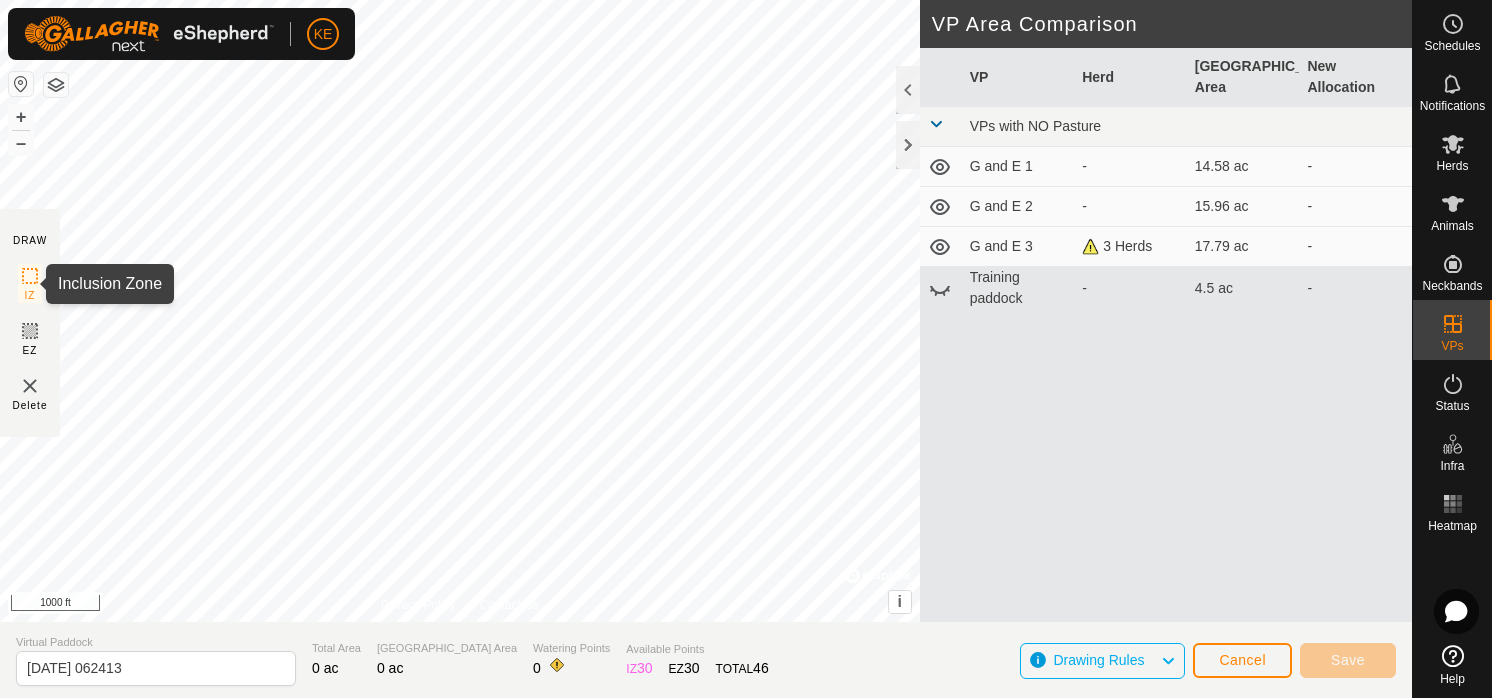 click 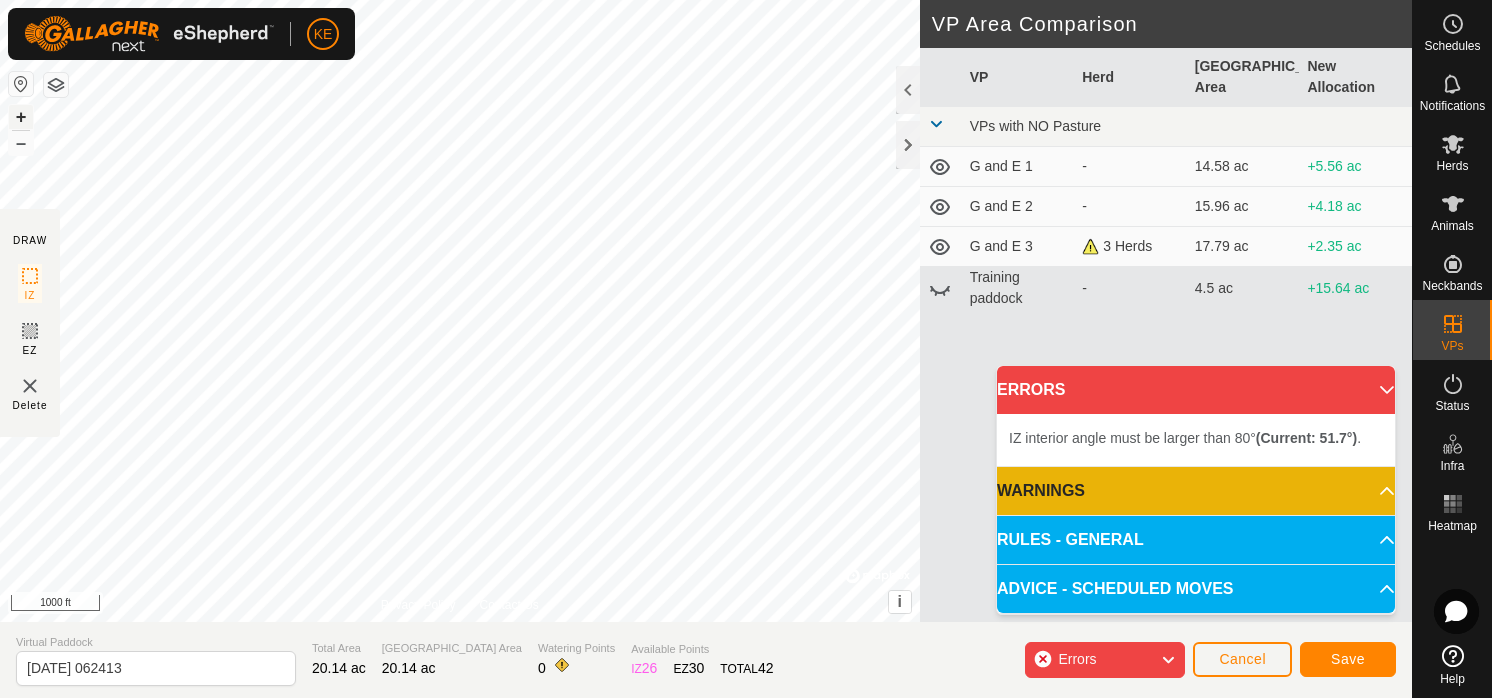 click on "+" at bounding box center (21, 117) 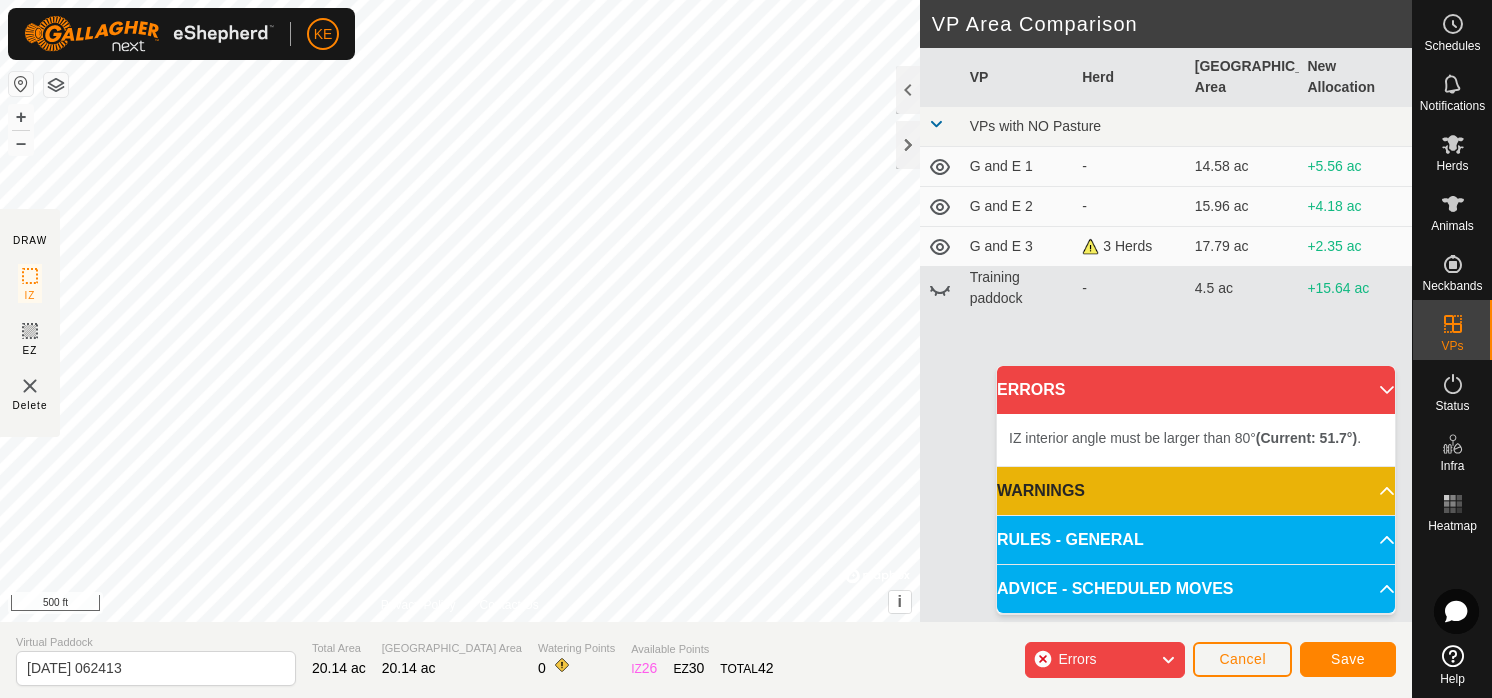 click on "KE Schedules Notifications Herds Animals Neckbands VPs Status Infra Heatmap Help DRAW IZ EZ Delete Privacy Policy Contact Us + – ⇧ i ©  Mapbox , ©  OpenStreetMap ,  Improve this map 500 ft VP Area Comparison     VP   Herd   Grazing Area   New Allocation  VPs with NO Pasture  G and E 1  -  14.58 ac  +5.56 ac  G and E 2  -  15.96 ac  +4.18 ac  G and E 3   3 Herds   17.79 ac  +2.35 ac  Training paddock  -  4.5 ac  +15.64 ac Virtual Paddock [DATE] 062413 Total Area 20.14 ac [GEOGRAPHIC_DATA] Area 20.14 ac Watering Points 0 Available Points  IZ   26  EZ  30  TOTAL   42 Errors Cancel Save" 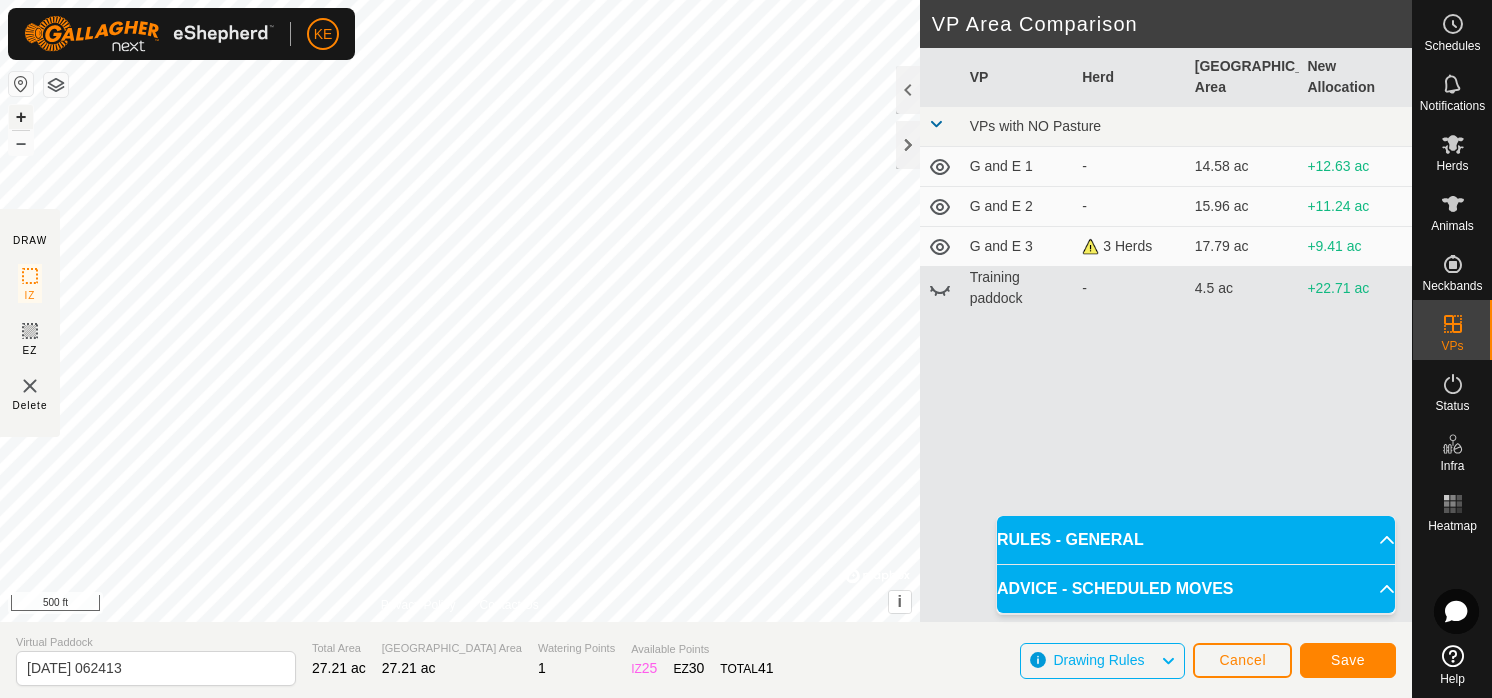 click on "+" at bounding box center [21, 117] 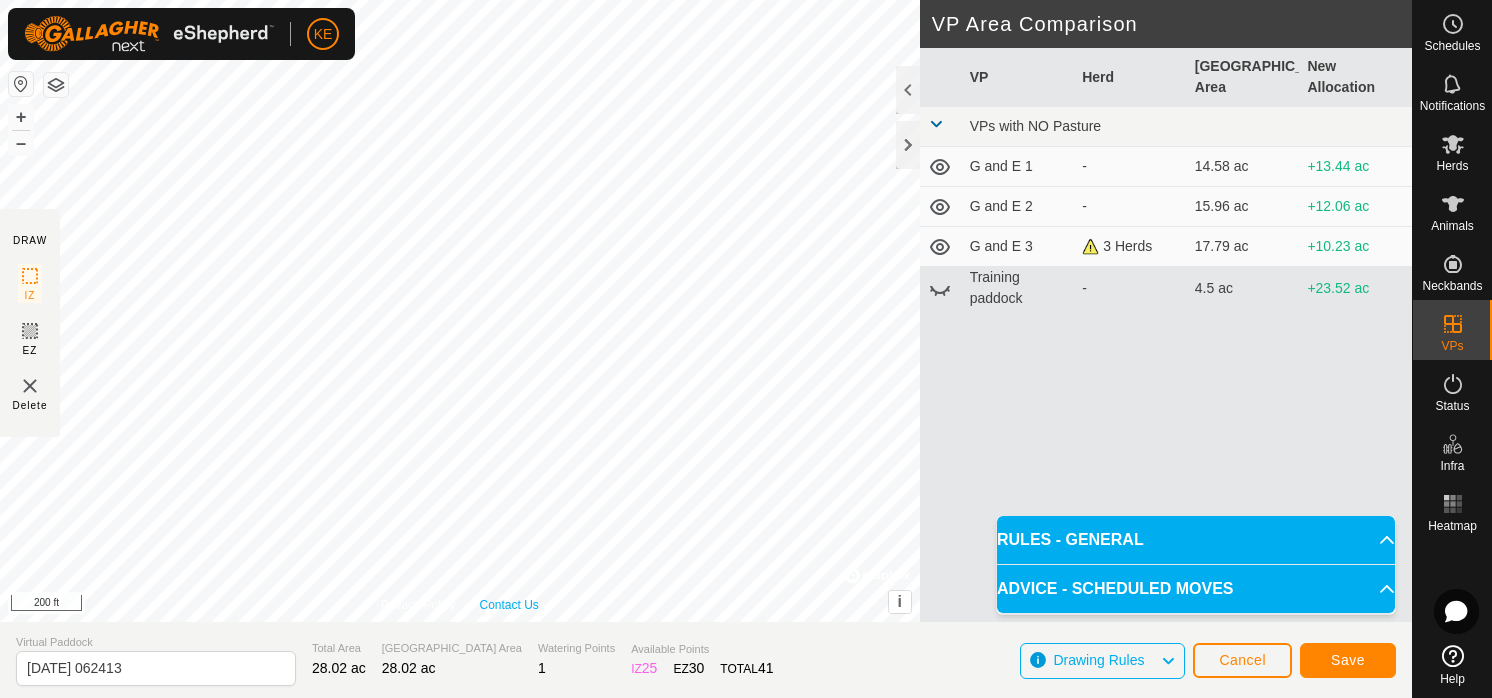 click on "Privacy Policy Contact Us + – ⇧ i ©  Mapbox , ©  OpenStreetMap ,  Improve this map 200 ft" at bounding box center (460, 311) 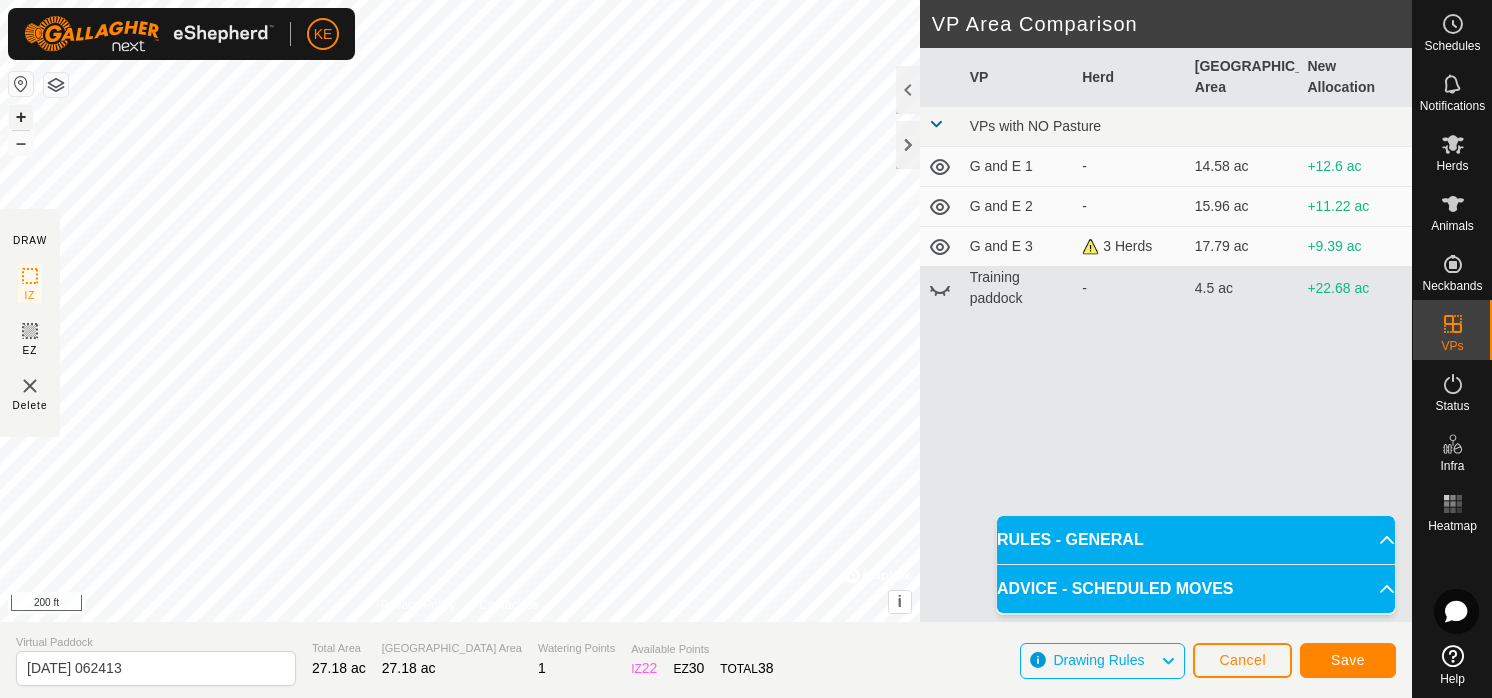 click on "+" at bounding box center [21, 117] 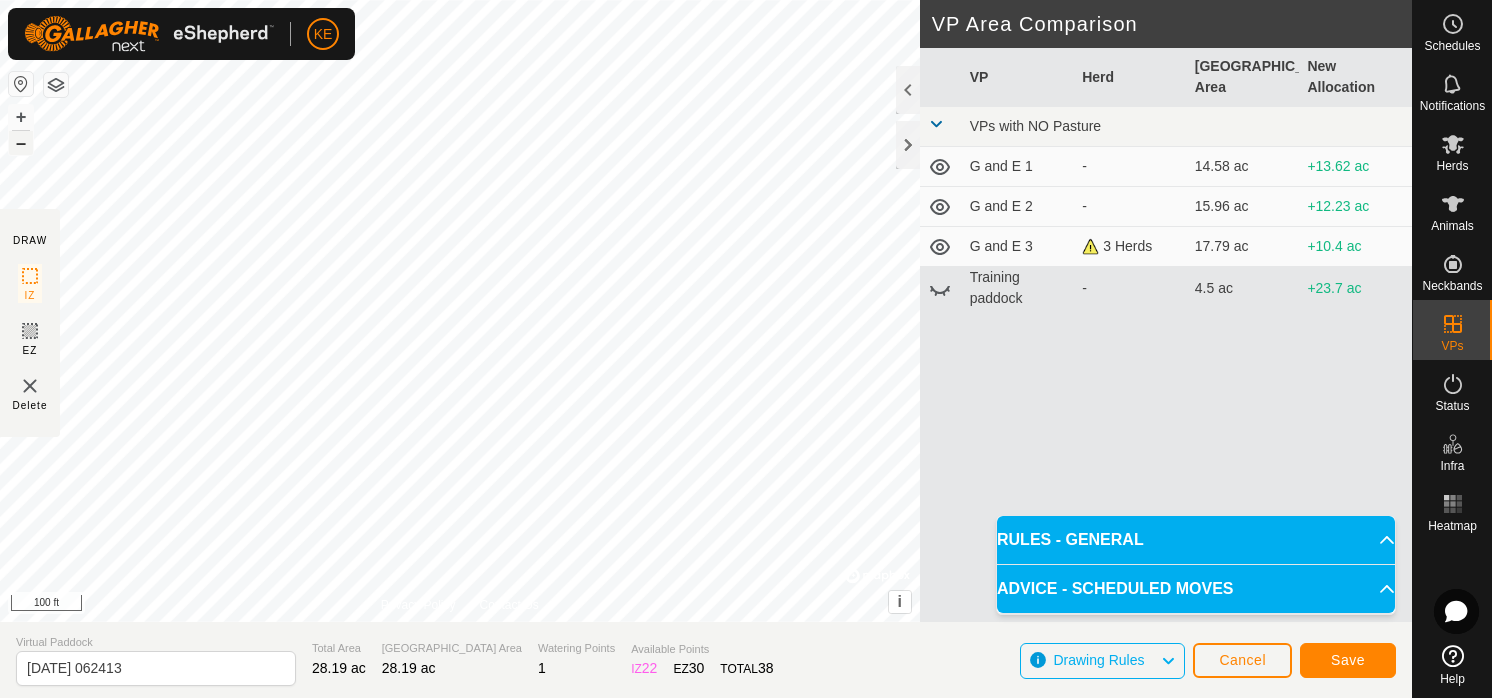 click on "–" at bounding box center [21, 143] 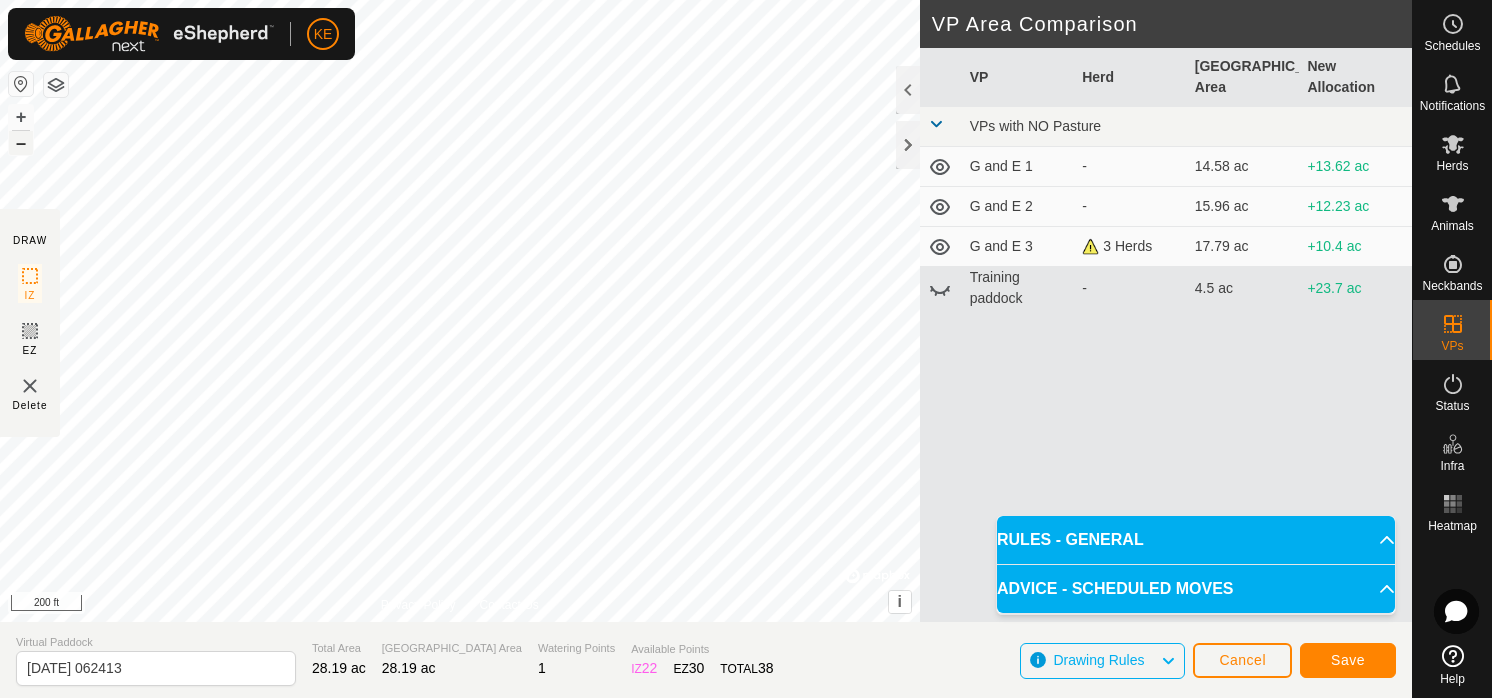 click on "–" at bounding box center [21, 143] 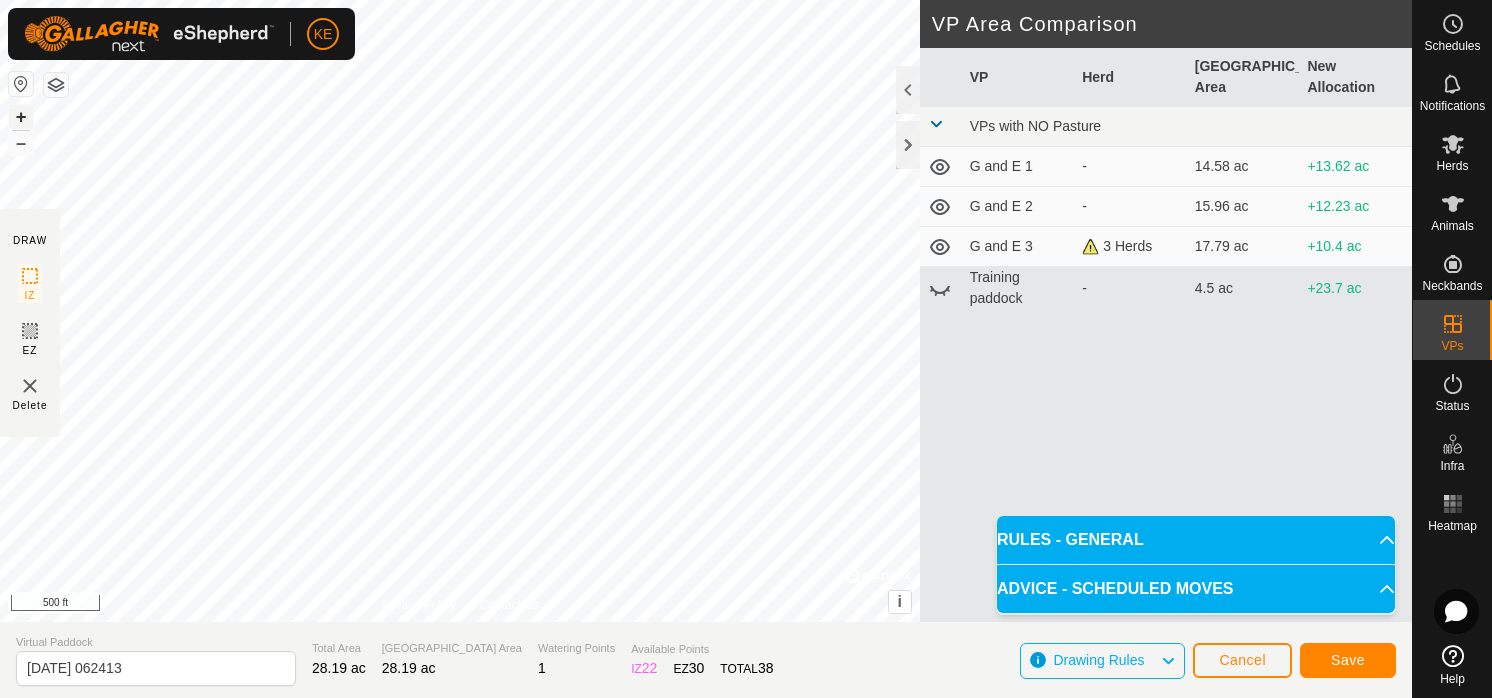 click on "+" at bounding box center [21, 117] 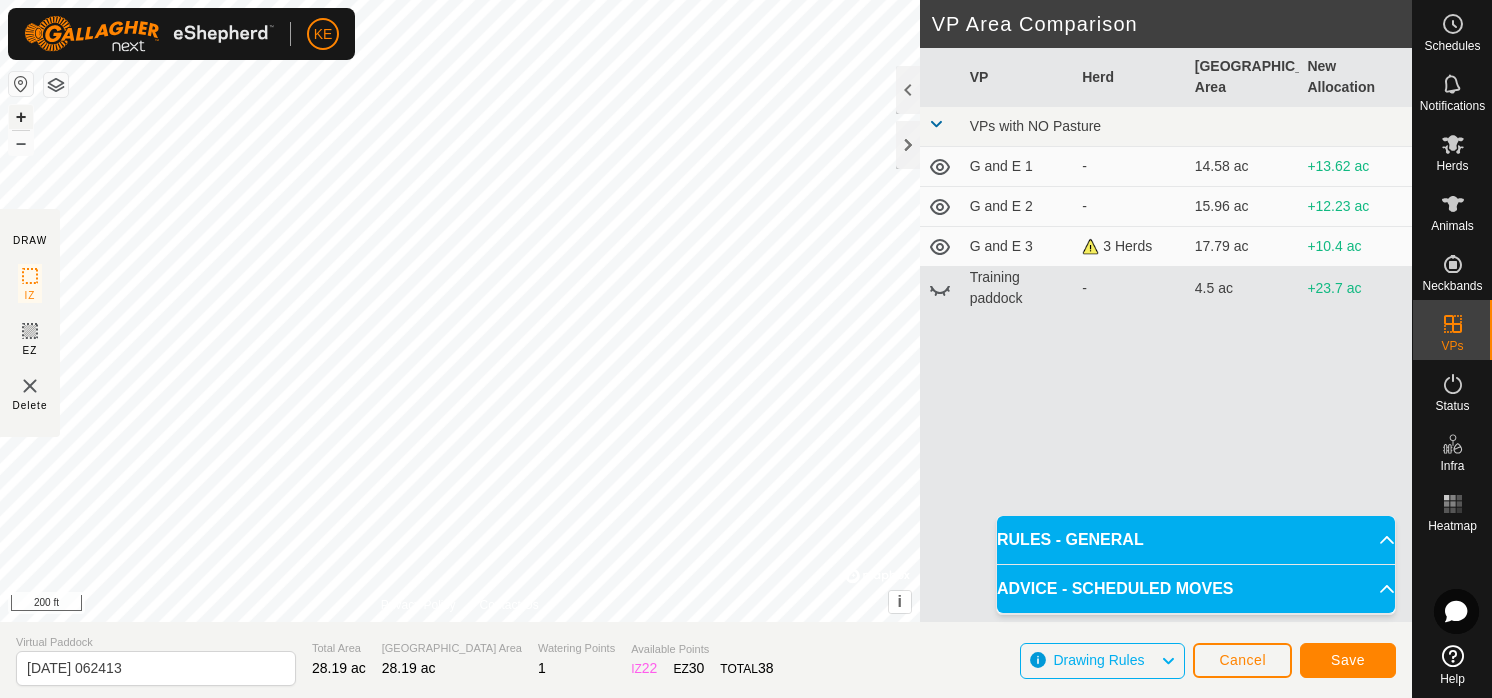 click on "+" at bounding box center (21, 117) 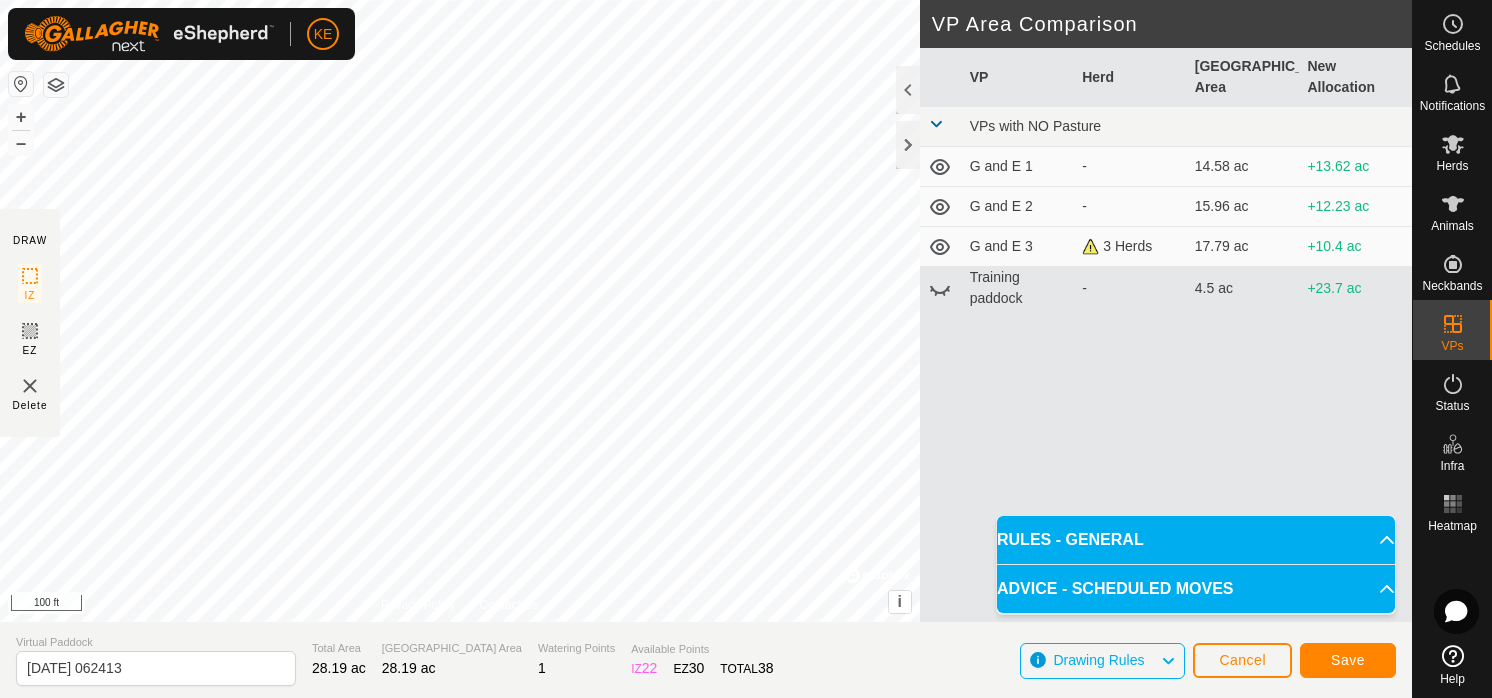 click on "DRAW IZ EZ Delete Privacy Policy Contact Us + – ⇧ i ©  Mapbox , ©  OpenStreetMap ,  Improve this map 100 ft VP Area Comparison     VP   Herd   Grazing Area   New Allocation  VPs with NO Pasture  G and E 1  -  14.58 ac  +13.62 ac  G and E 2  -  15.96 ac  +12.23 ac  G and E 3   3 Herds   17.79 ac  +10.4 ac  Training paddock  -  4.5 ac  +23.7 ac Virtual Paddock [DATE] 062413 Total Area 28.19 ac Grazing Area 28.19 ac Watering Points 1 Available Points  IZ   22  EZ  30  TOTAL   38 Drawing Rules Cancel Save" 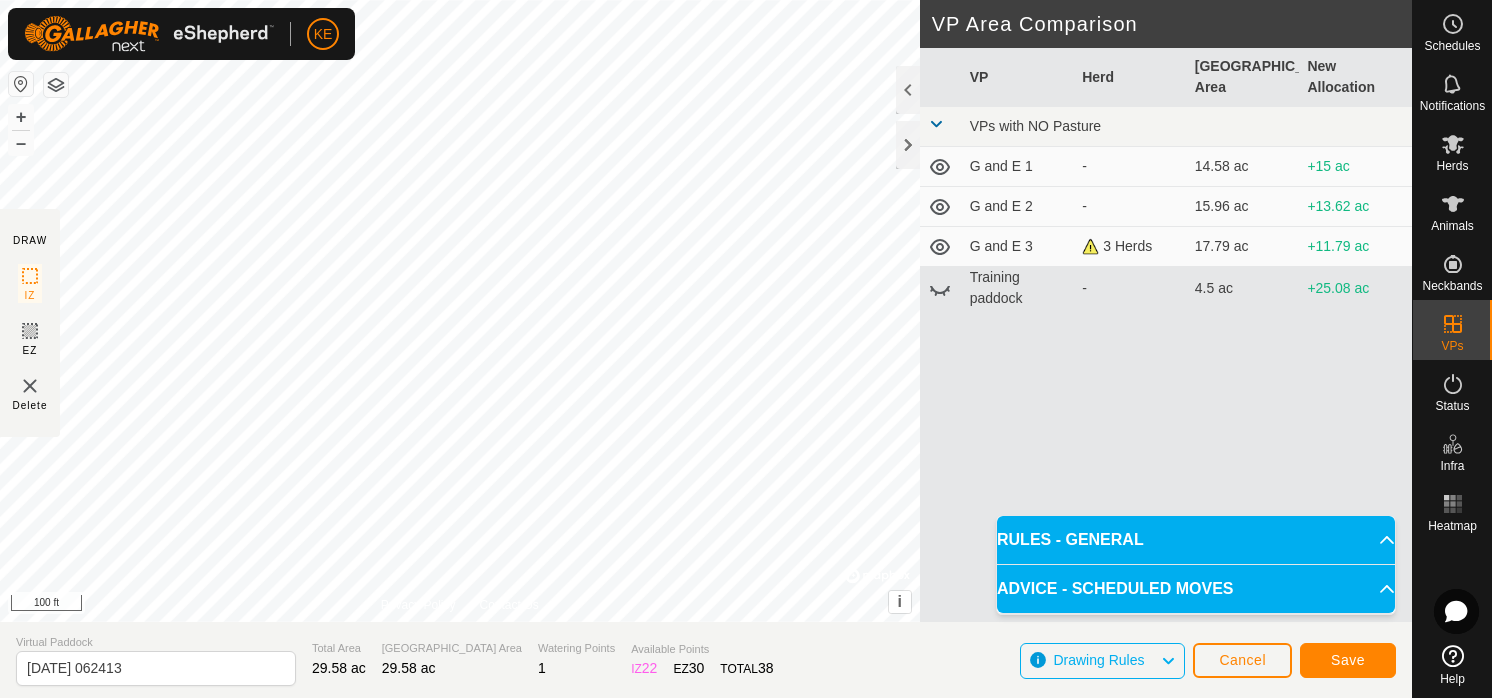 click on "KE Schedules Notifications Herds Animals Neckbands VPs Status Infra Heatmap Help DRAW IZ EZ Delete Privacy Policy Contact Us + – ⇧ i ©  Mapbox , ©  OpenStreetMap ,  Improve this map 100 ft VP Area Comparison     VP   Herd   Grazing Area   New Allocation  VPs with NO Pasture  G and E 1  -  14.58 ac  +15 ac  G and E 2  -  15.96 ac  +13.62 ac  G and E 3   3 Herds   17.79 ac  +11.79 ac  Training paddock  -  4.5 ac  +25.08 ac Virtual Paddock [DATE] 062413 Total Area 29.58 ac Grazing Area 29.58 ac Watering Points 1 Available Points  IZ   22  EZ  30  TOTAL   38 Drawing Rules Cancel Save
RULES - GENERAL To make a VP valid for activation, it must meet the following requirements: No sharp corners: Each  IZ  angle must be larger than 80° – Use at least  4 points . Each  EZ  angle must be larger than 100° – Use at least  5 points . Boundaries: IZ  and  EZs  must not  overlap  or  intersect  themselves. EZs  must have  at least 10 m  around them. Segment length: Must be between  5 m  and" at bounding box center [746, 349] 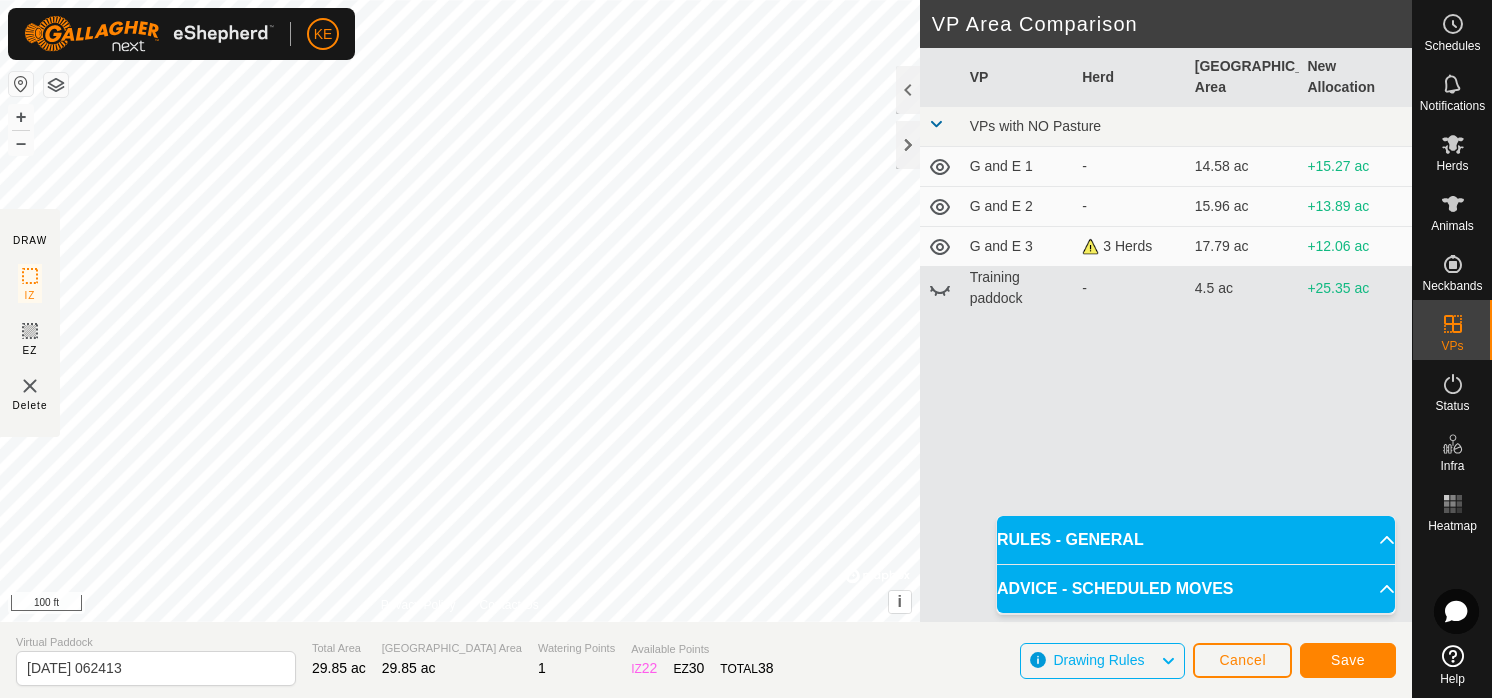 click on "KE Schedules Notifications Herds Animals Neckbands VPs Status Infra Heatmap Help DRAW IZ EZ Delete Privacy Policy Contact Us + – ⇧ i ©  Mapbox , ©  OpenStreetMap ,  Improve this map 100 ft VP Area Comparison     VP   Herd   Grazing Area   New Allocation  VPs with NO Pasture  G and E 1  -  14.58 ac  +15.27 ac  G and E 2  -  15.96 ac  +13.89 ac  G and E 3   3 Herds   17.79 ac  +12.06 ac  Training paddock  -  4.5 ac  +25.35 ac Virtual Paddock [DATE] 062413 Total Area 29.85 ac Grazing Area 29.85 ac Watering Points 1 Available Points  IZ   22  EZ  30  TOTAL   38 Drawing Rules Cancel Save
RULES - GENERAL To make a VP valid for activation, it must meet the following requirements: No sharp corners: Each  IZ  angle must be larger than 80° – Use at least  4 points . Each  EZ  angle must be larger than 100° – Use at least  5 points . Boundaries: IZ  and  EZs  must not  overlap  or  intersect  themselves. EZs  must have  at least 10 m  around them. Segment length: Must be between  5 m ." at bounding box center [746, 349] 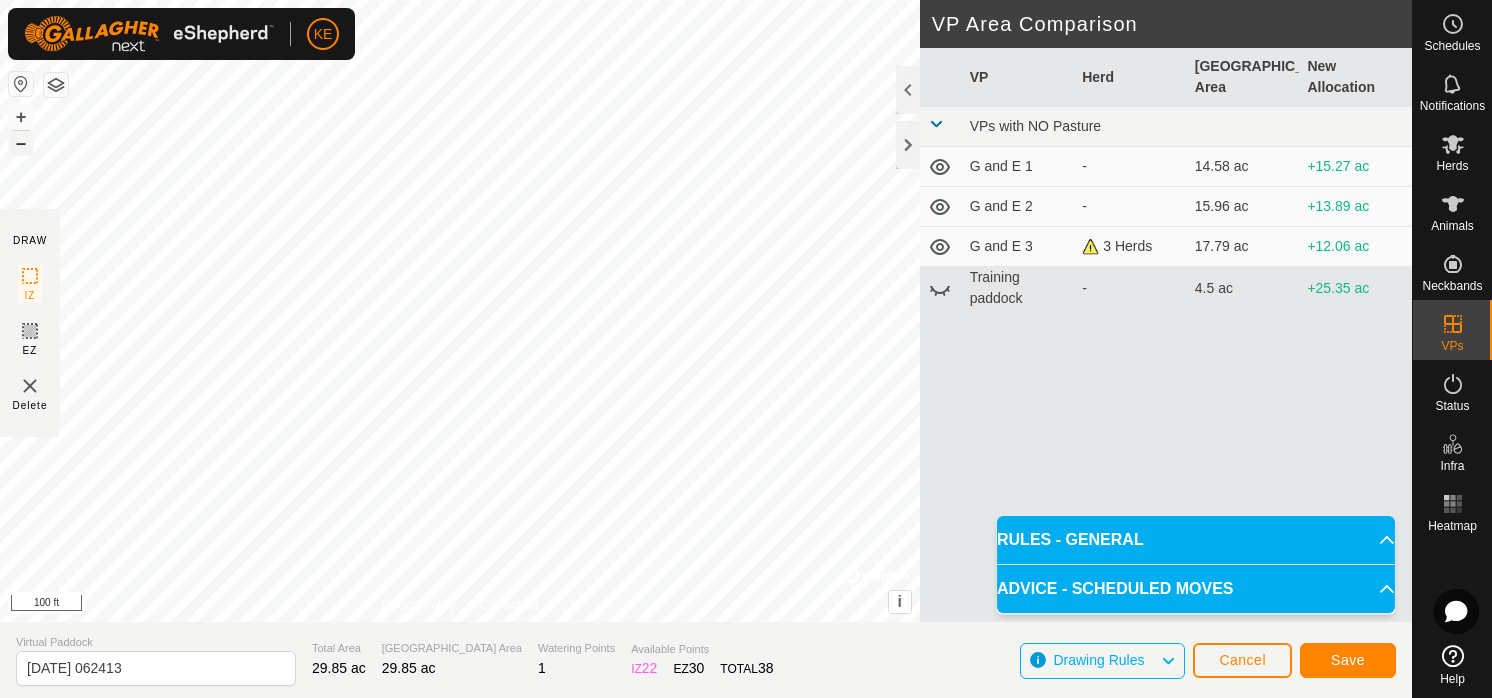 click on "–" at bounding box center (21, 143) 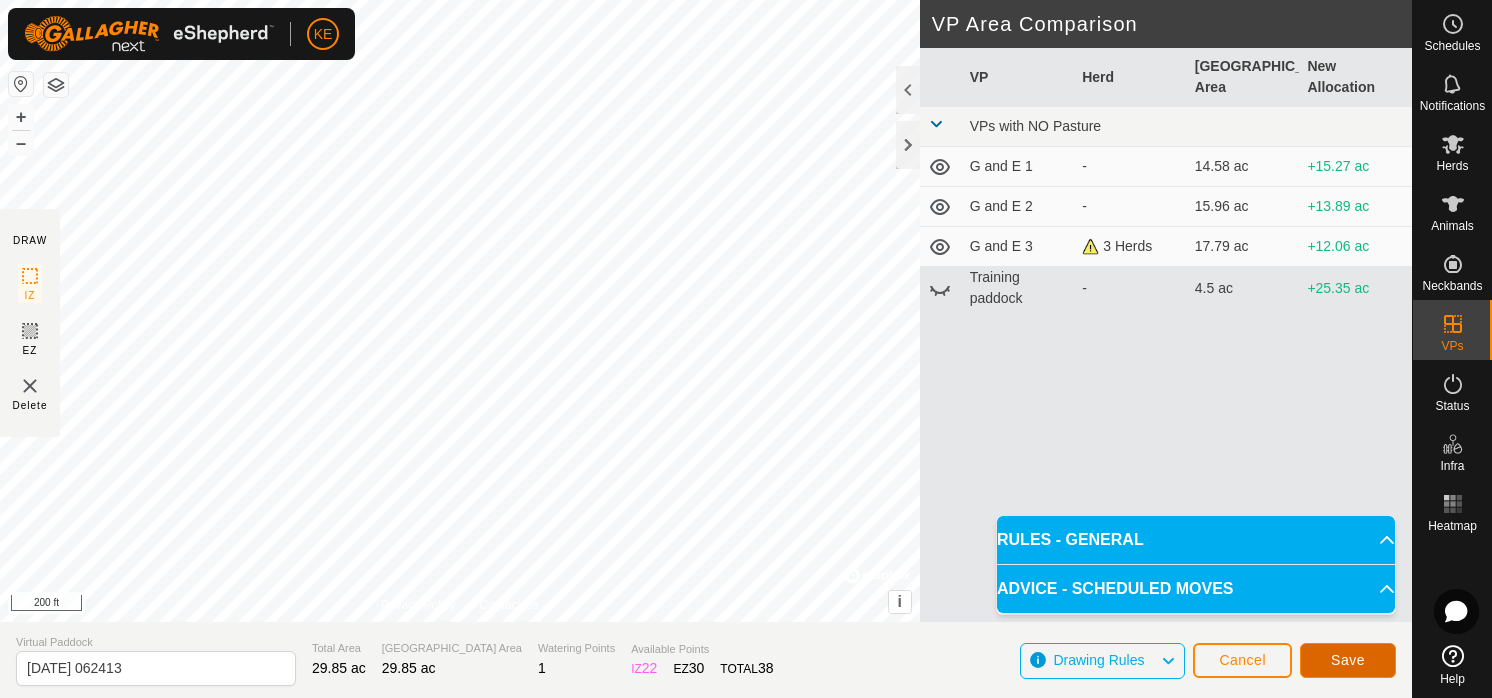 click on "Save" 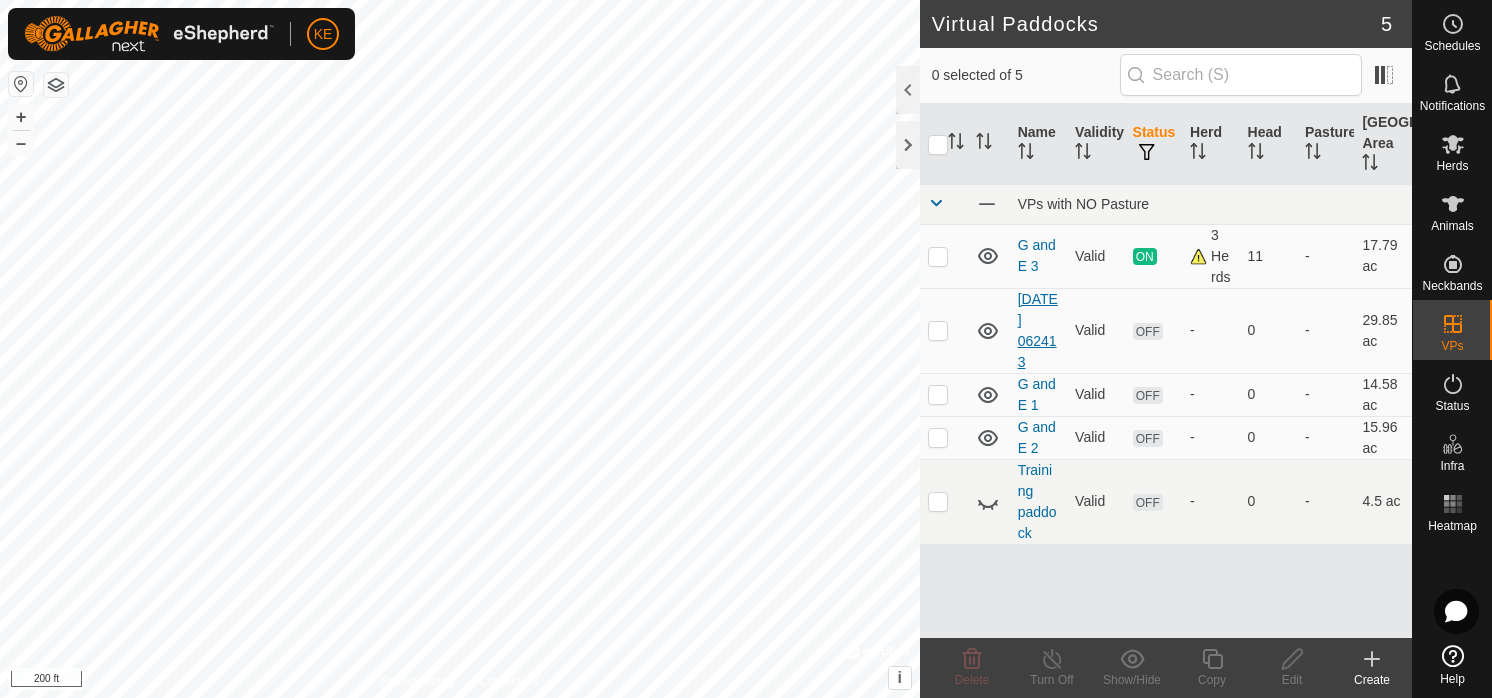 click on "[DATE] 062413" at bounding box center [1038, 330] 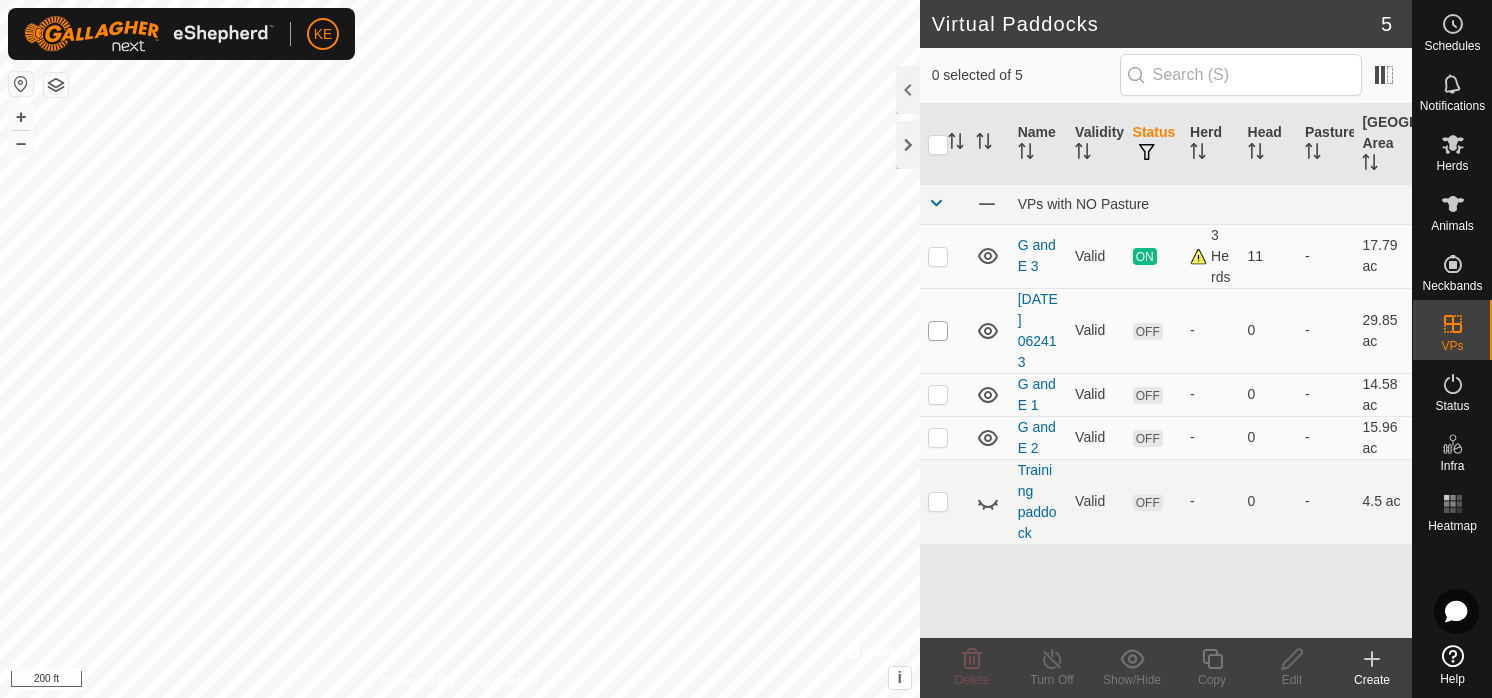 click at bounding box center [938, 331] 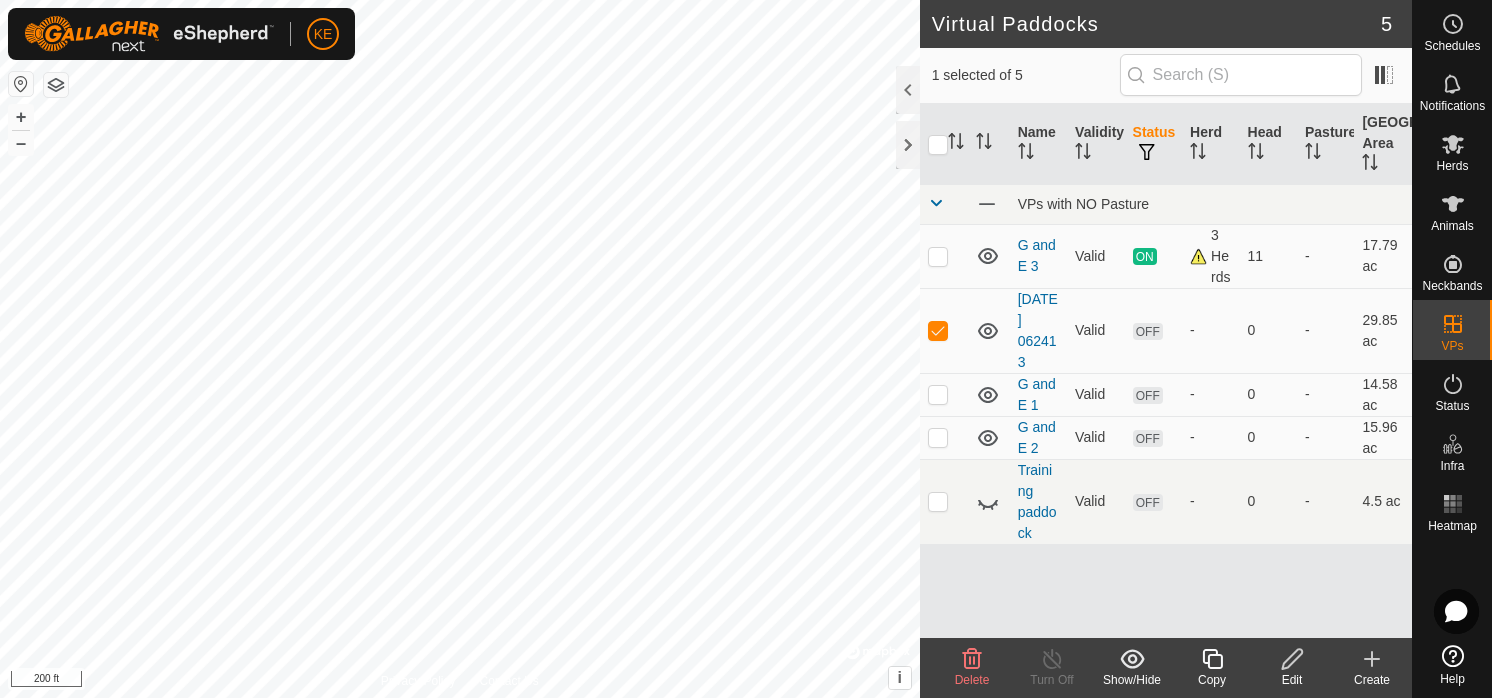 click 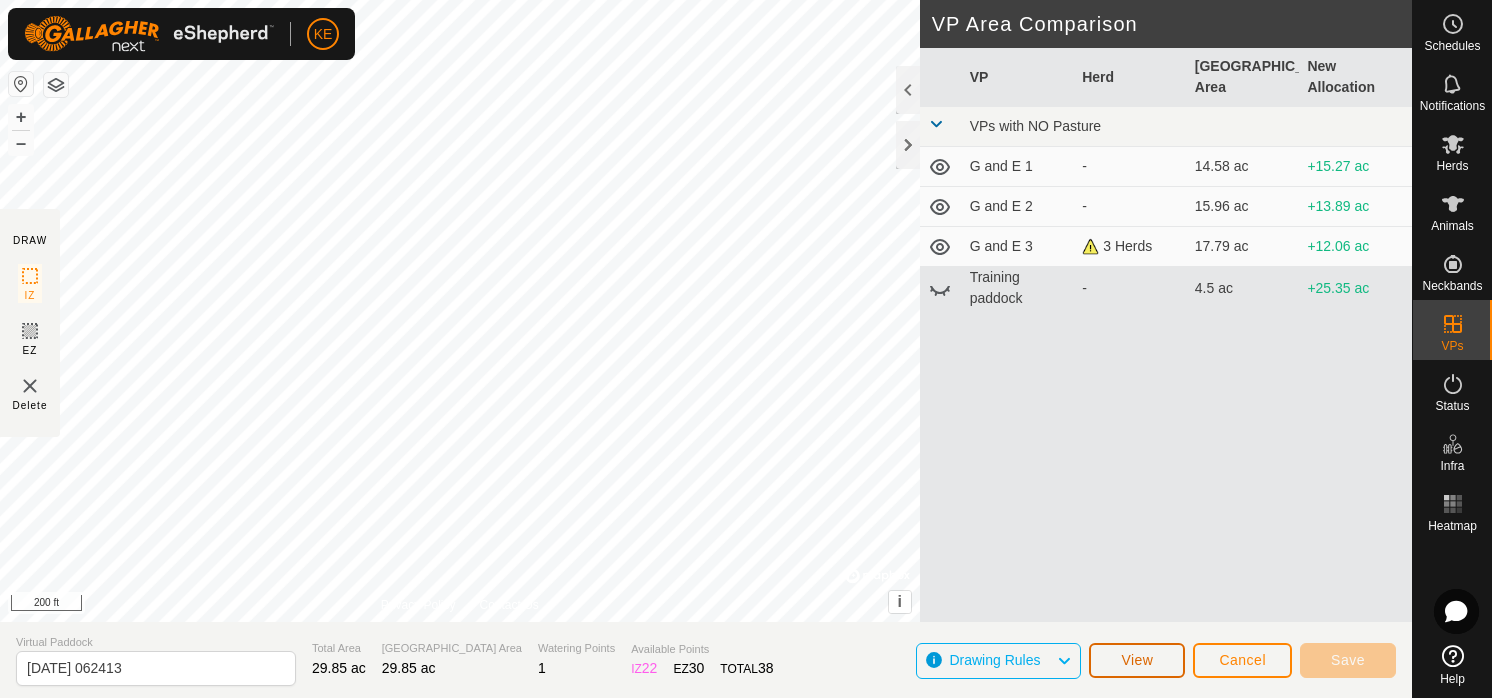 click on "View" 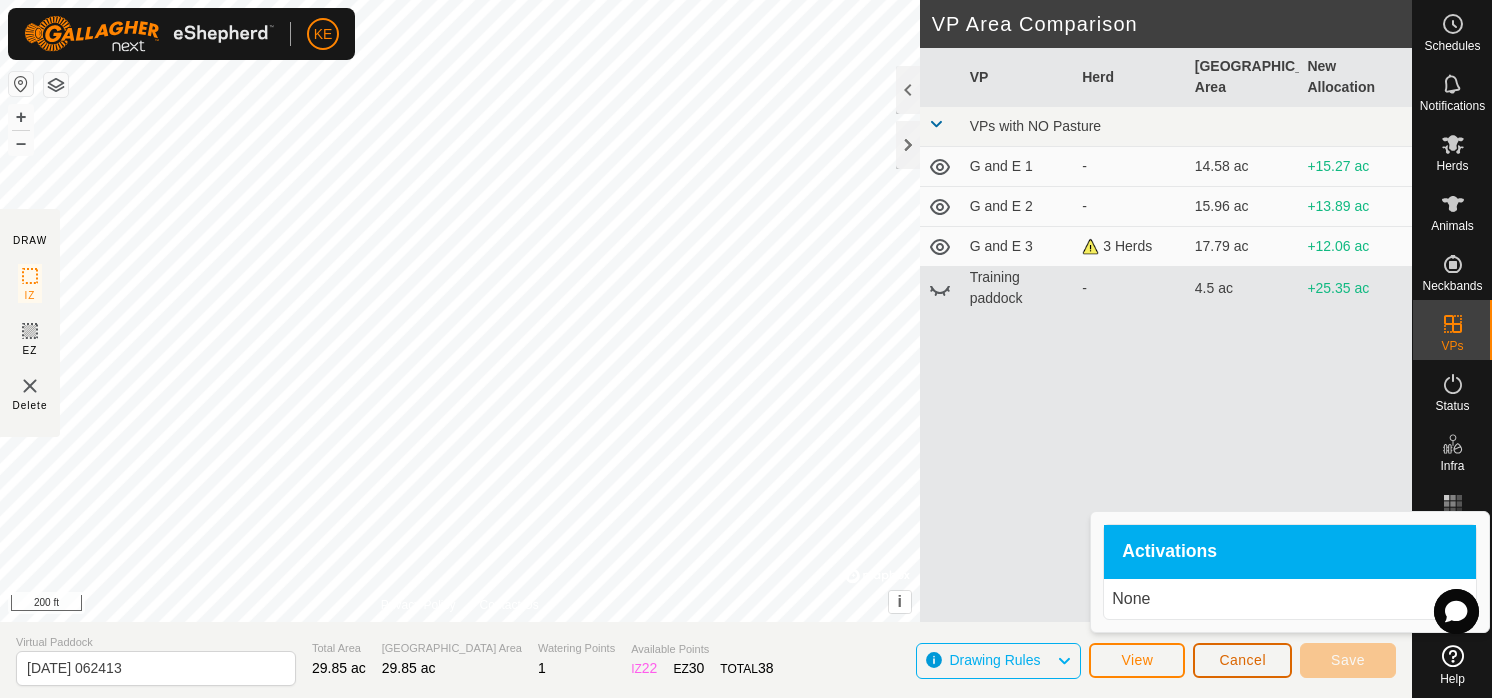 click on "Cancel" 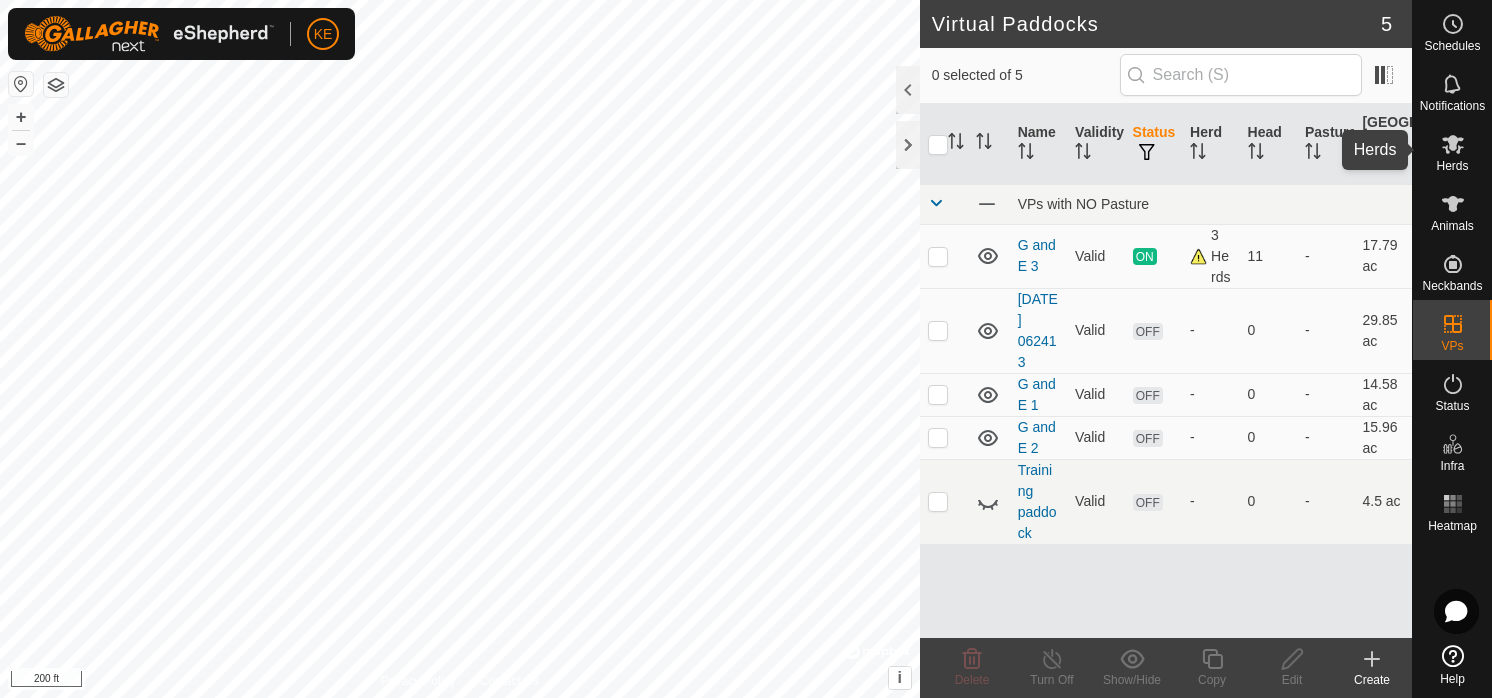 click 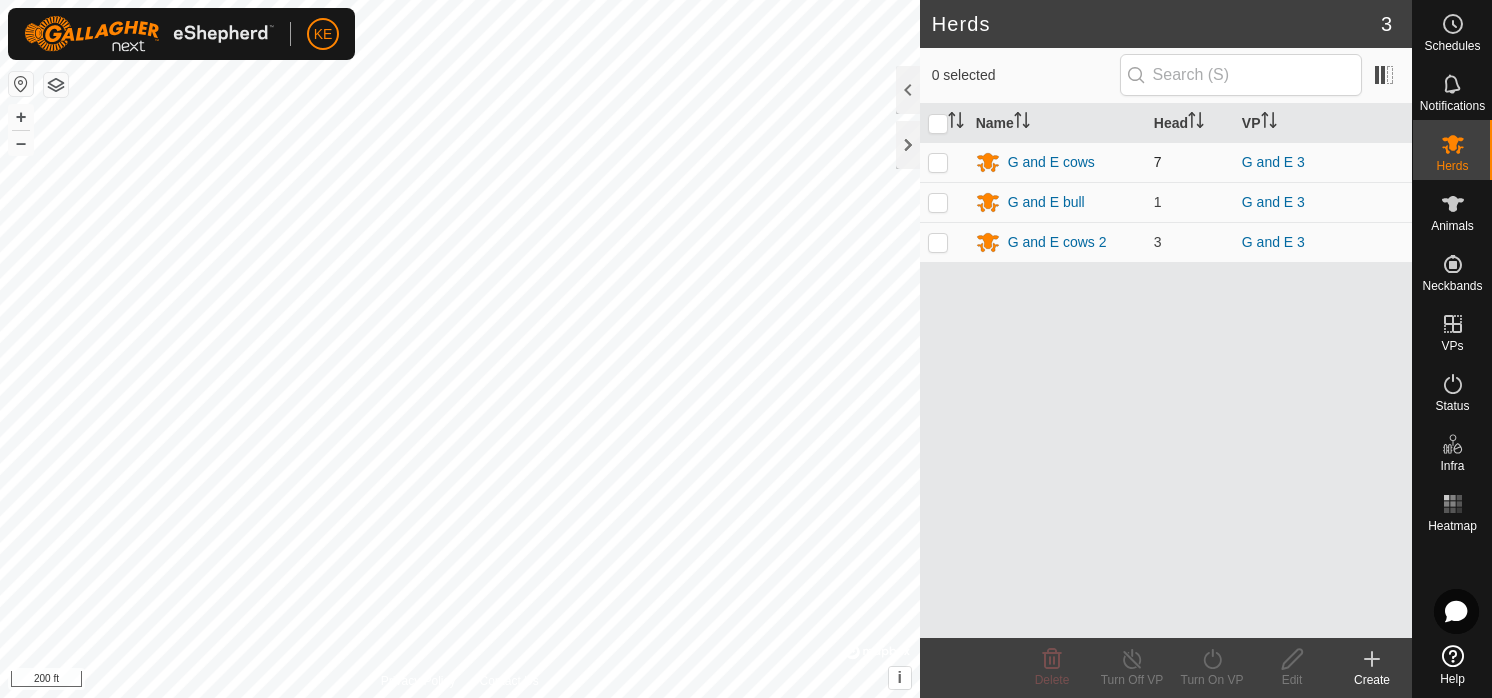 click at bounding box center [938, 162] 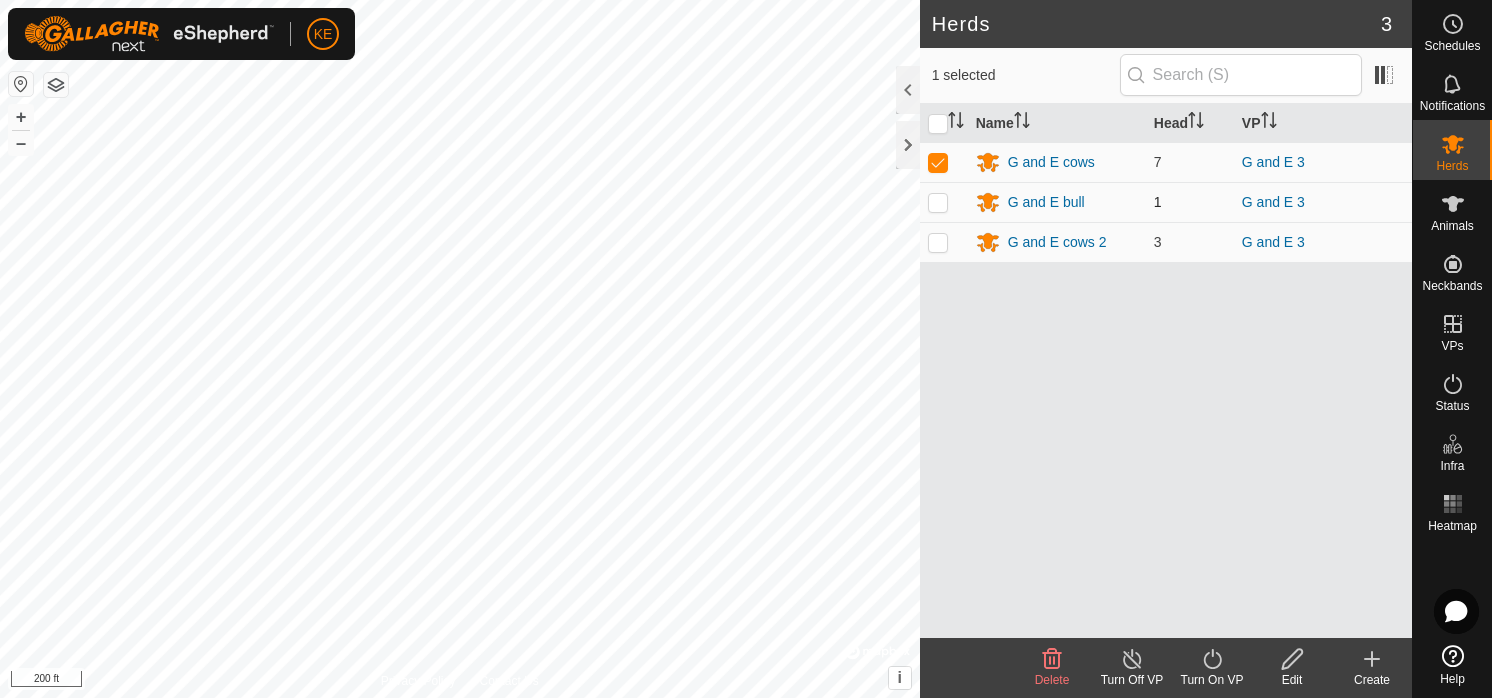 click at bounding box center (938, 202) 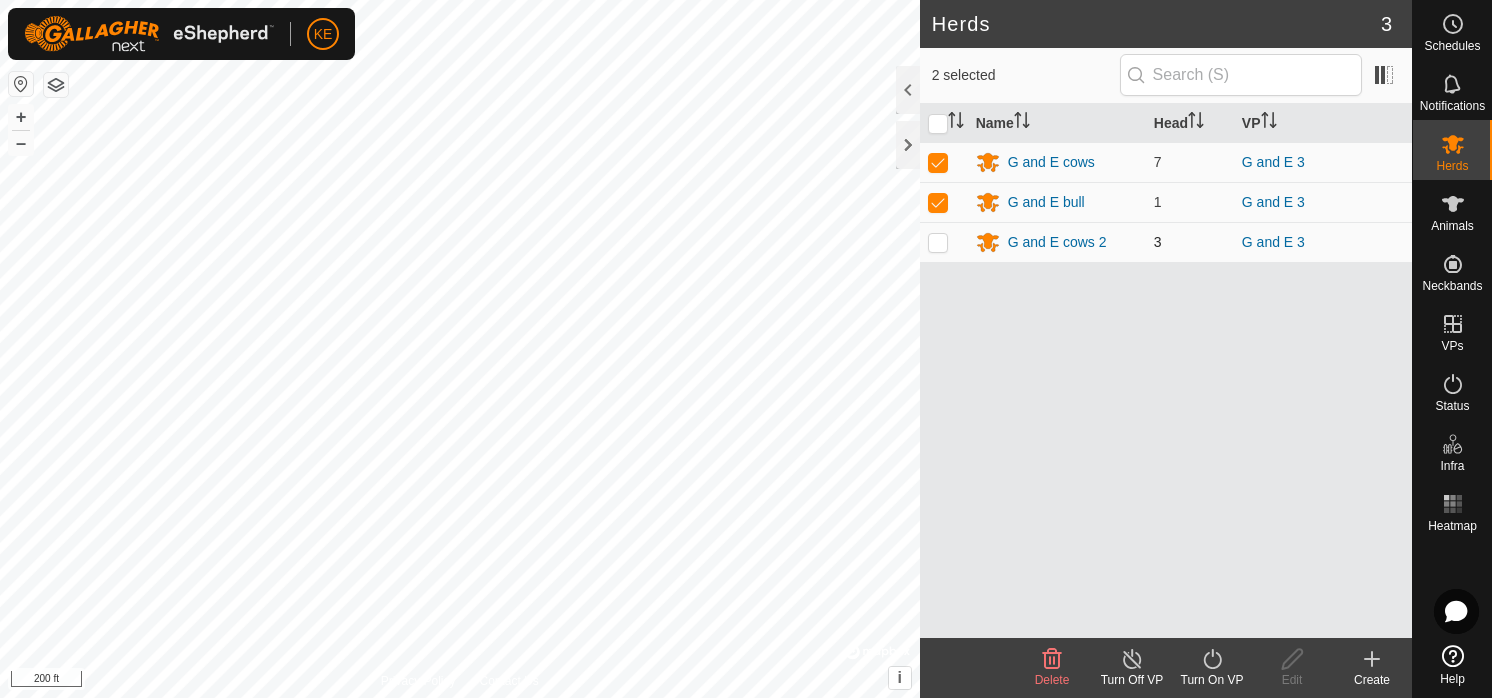 click at bounding box center [938, 242] 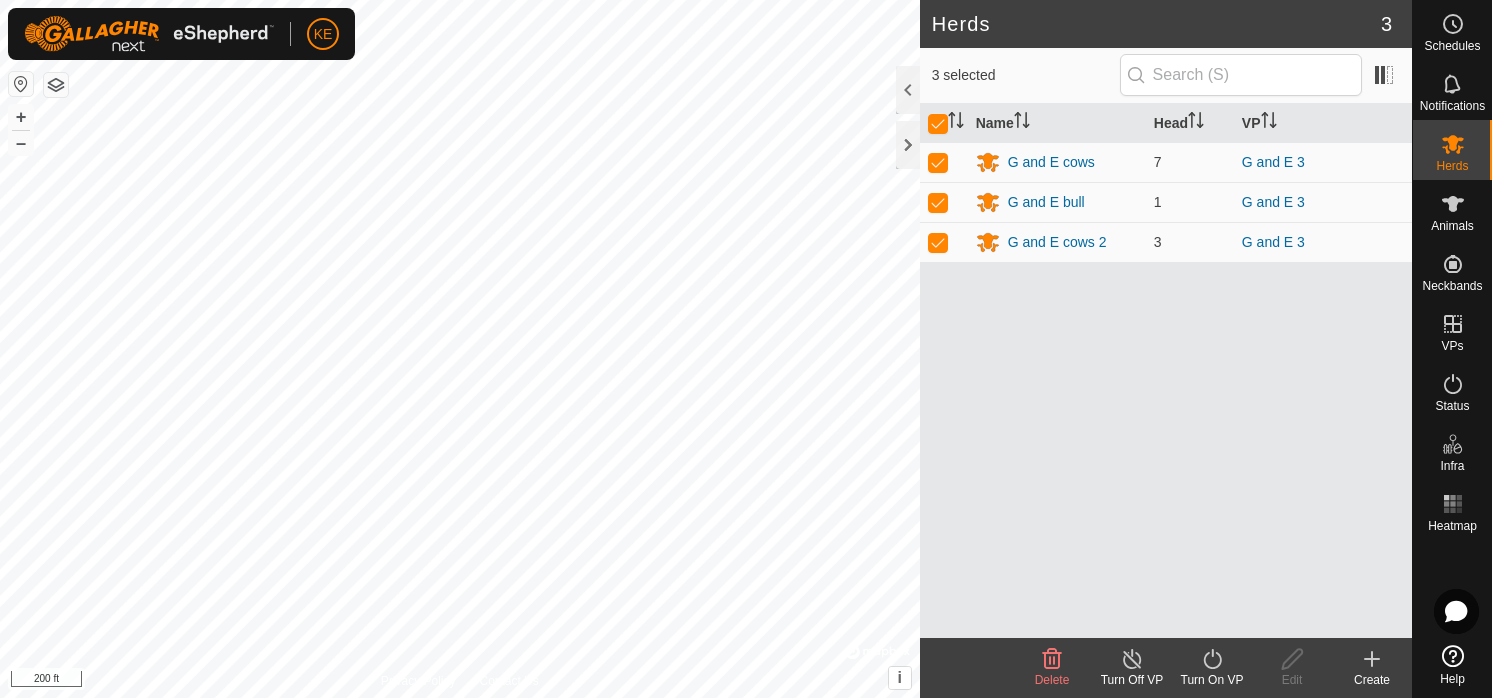 click 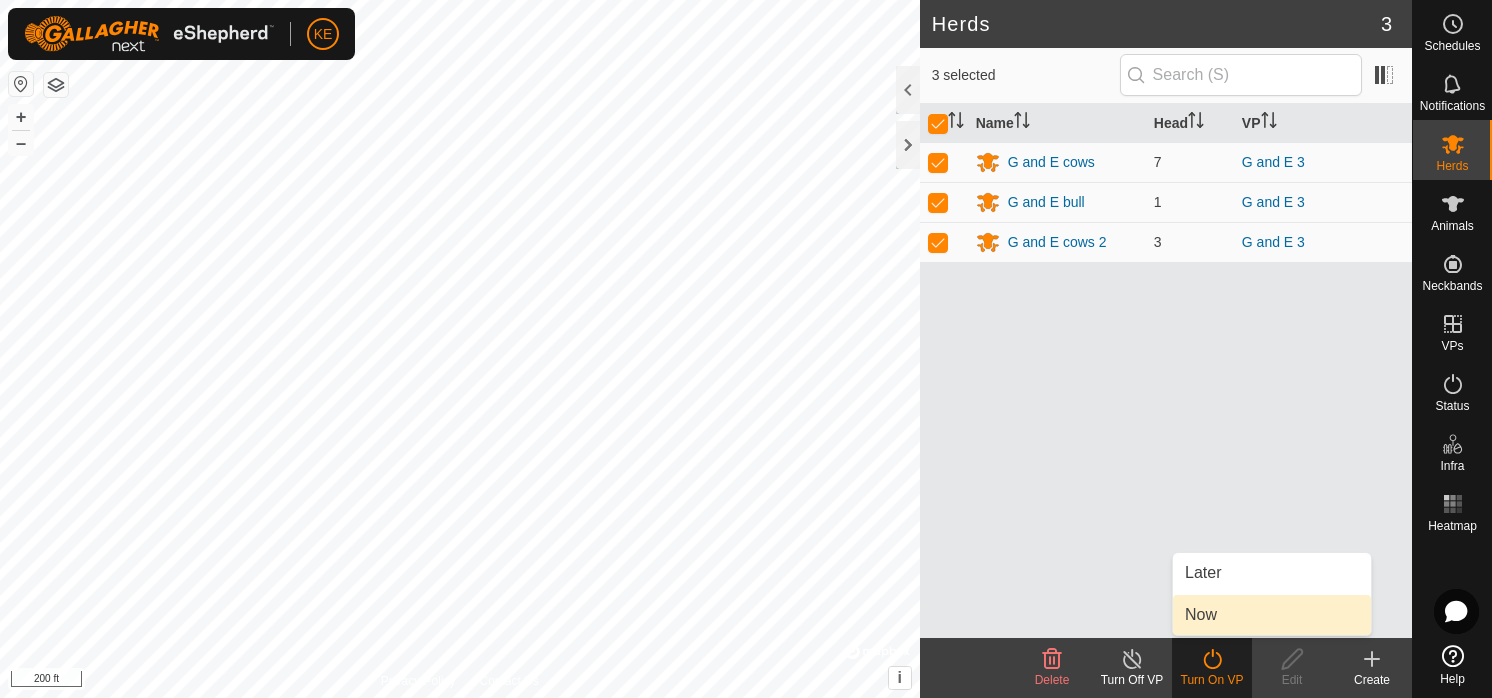 click on "Now" at bounding box center [1272, 615] 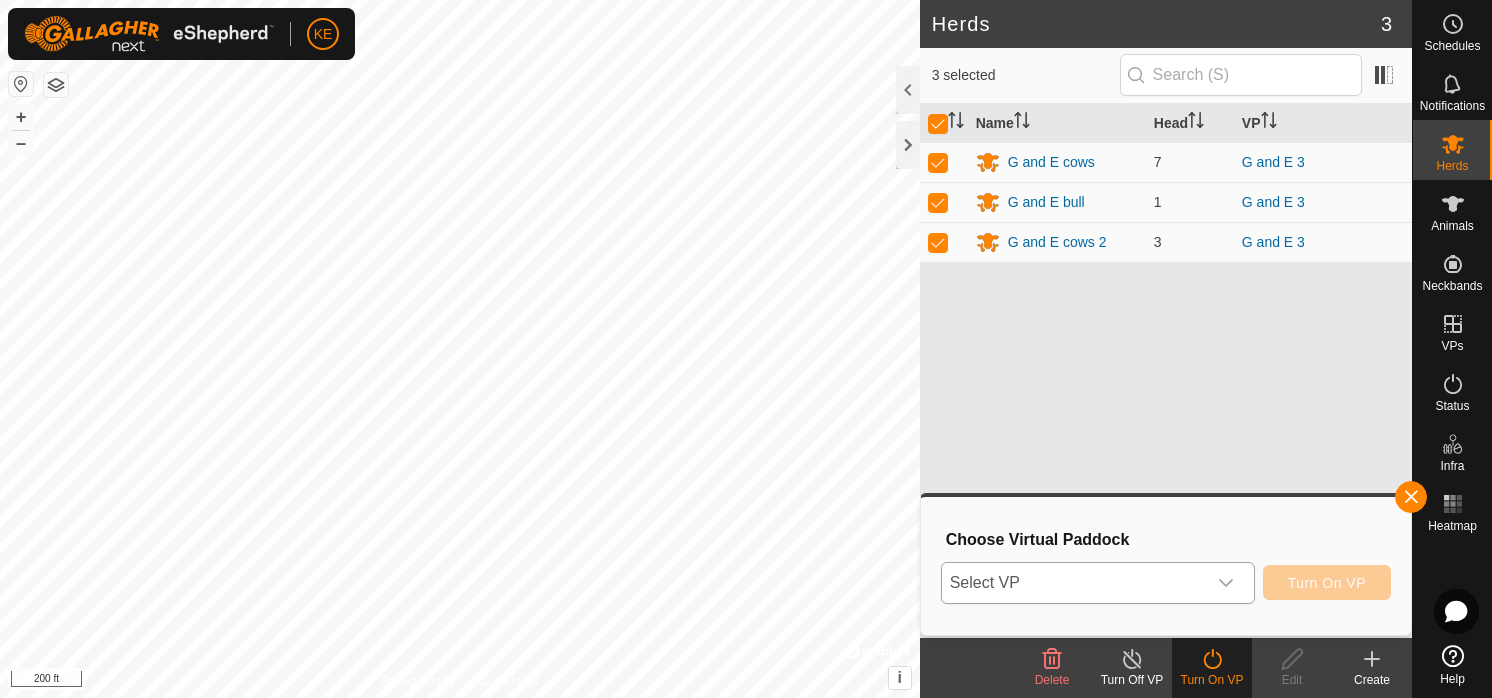 click 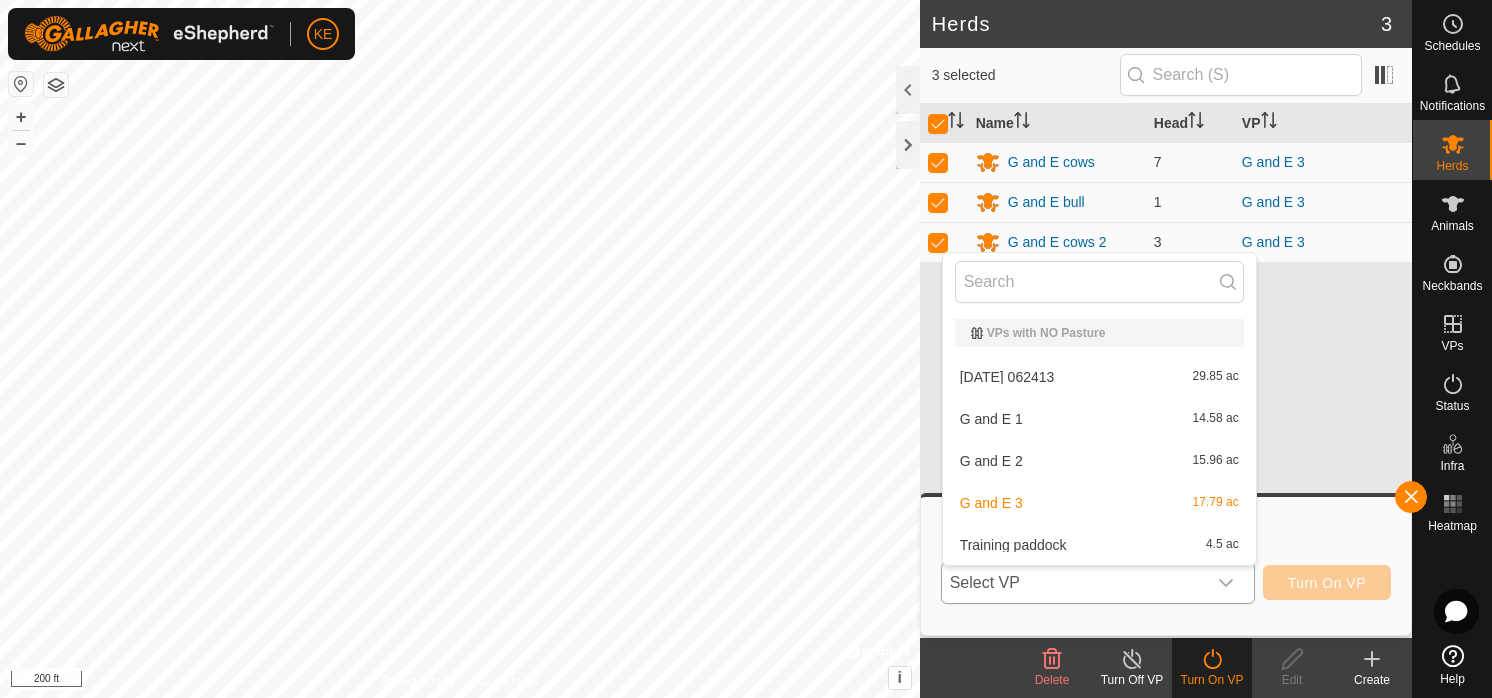 click on "[DATE] 062413  29.85 ac" at bounding box center (1099, 377) 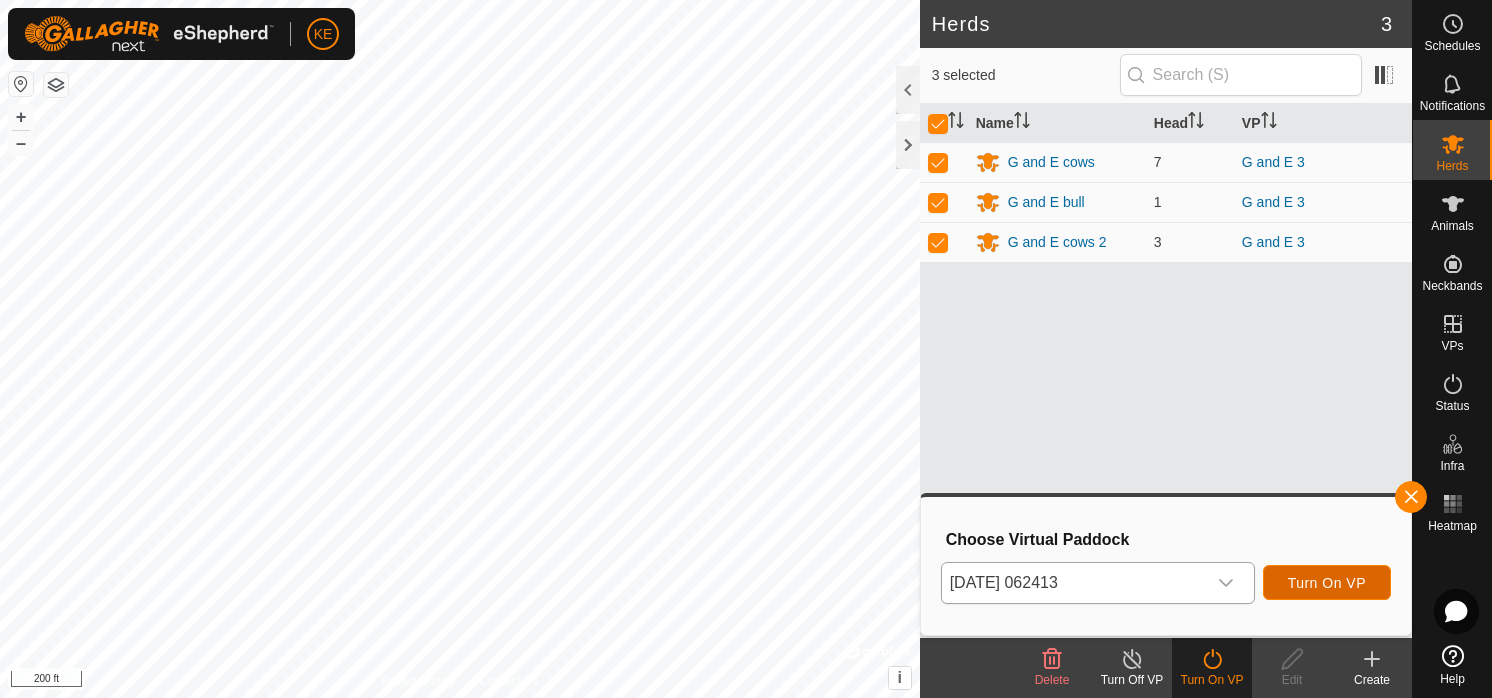 click on "Turn On VP" at bounding box center [1327, 582] 